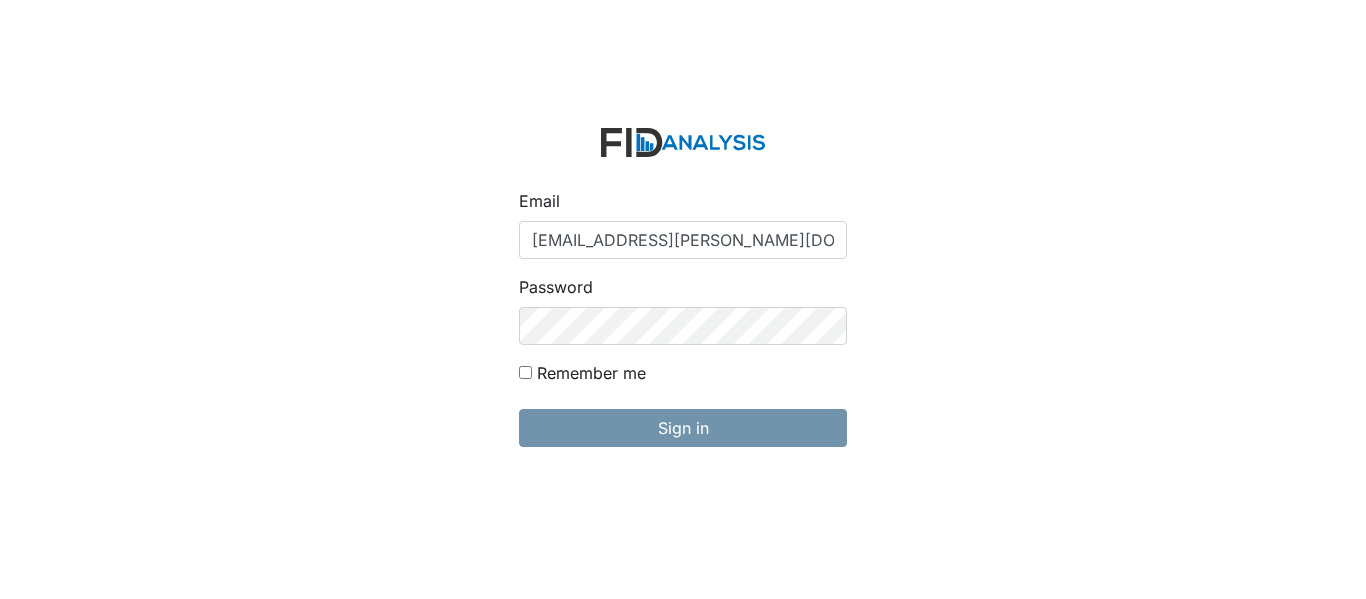 scroll, scrollTop: 0, scrollLeft: 0, axis: both 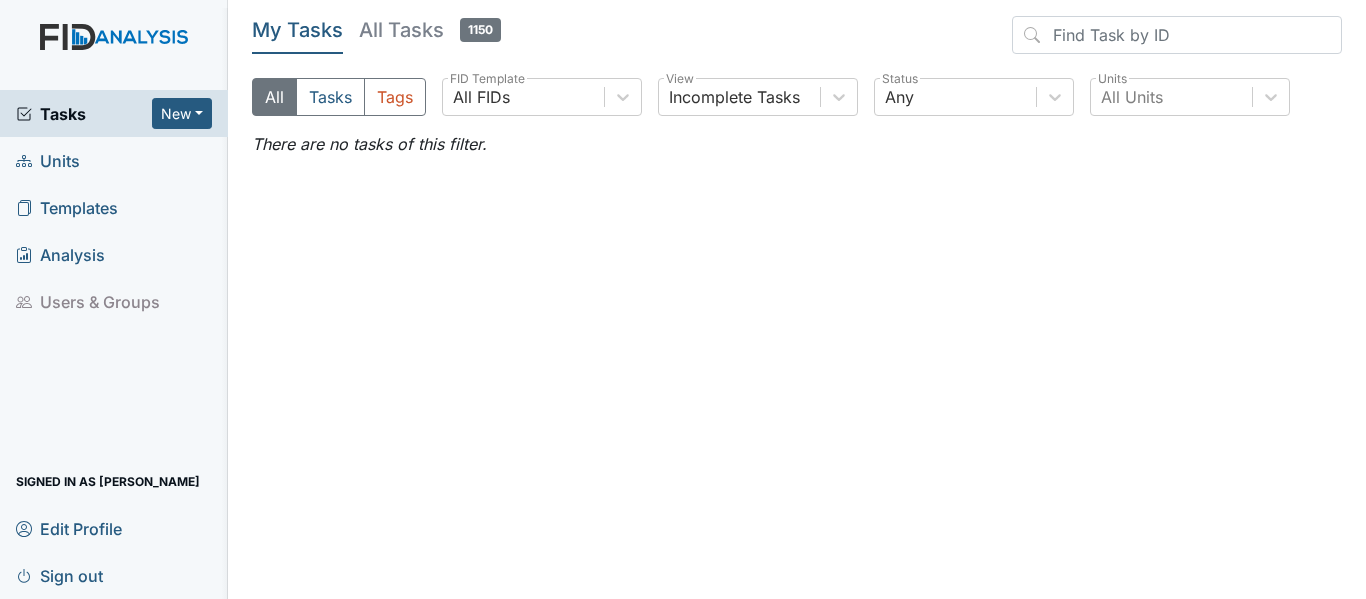click on "Units" at bounding box center (114, 160) 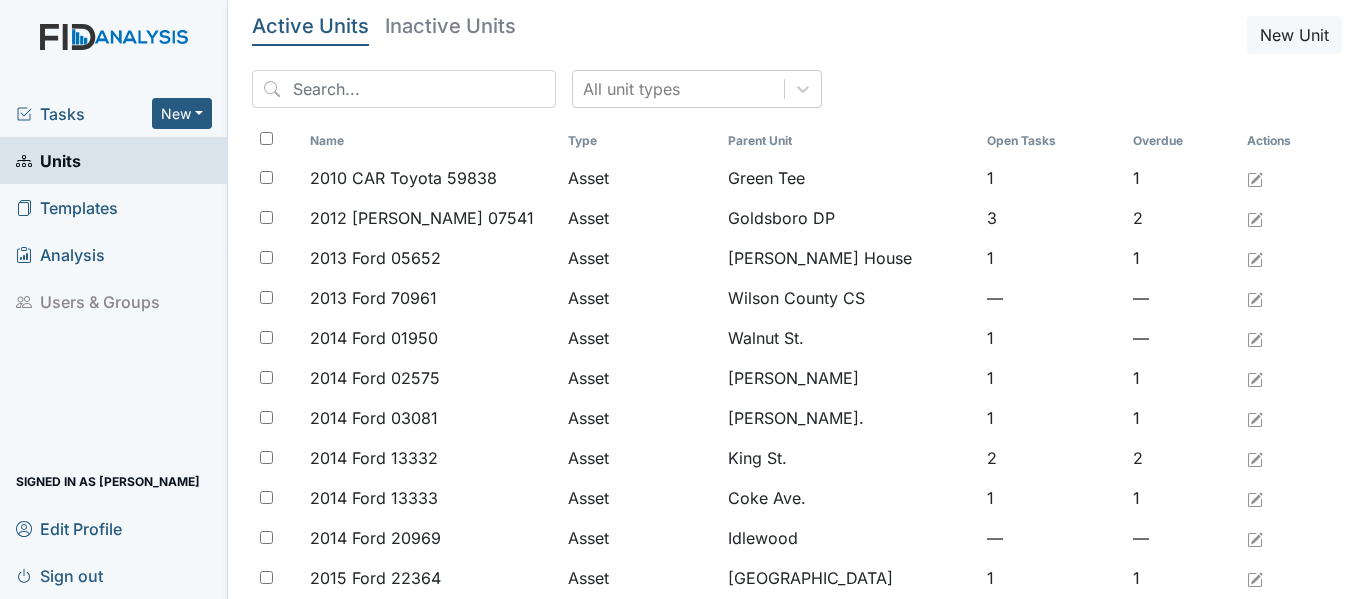 scroll, scrollTop: 0, scrollLeft: 0, axis: both 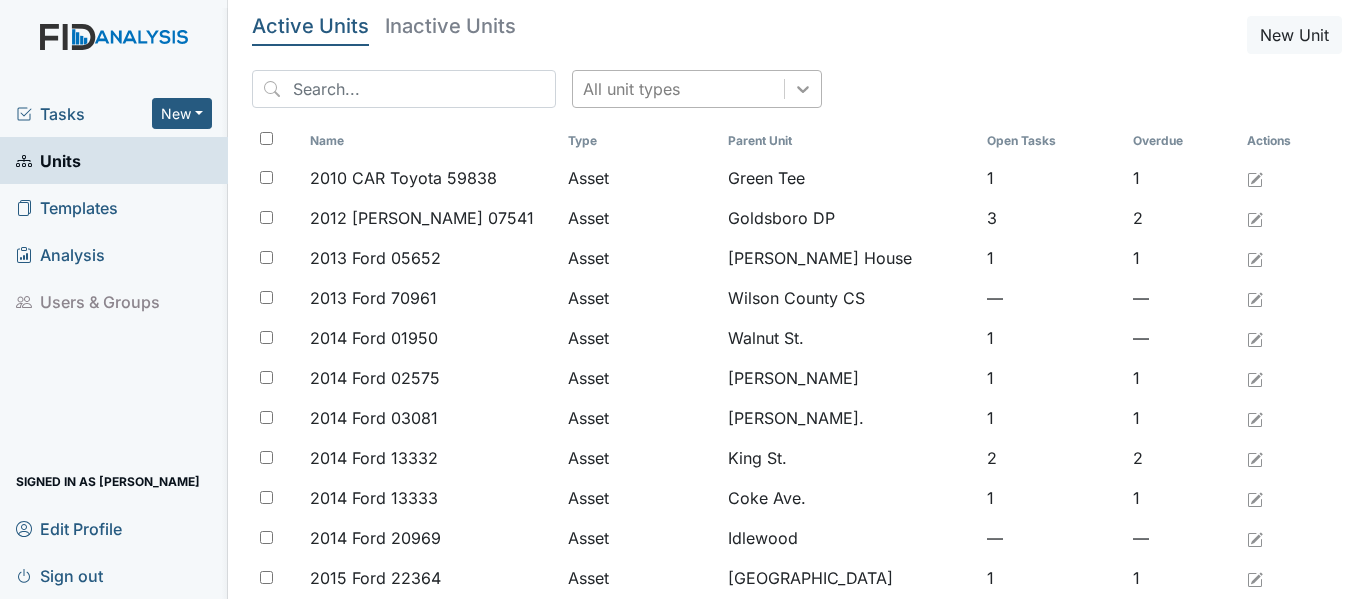click 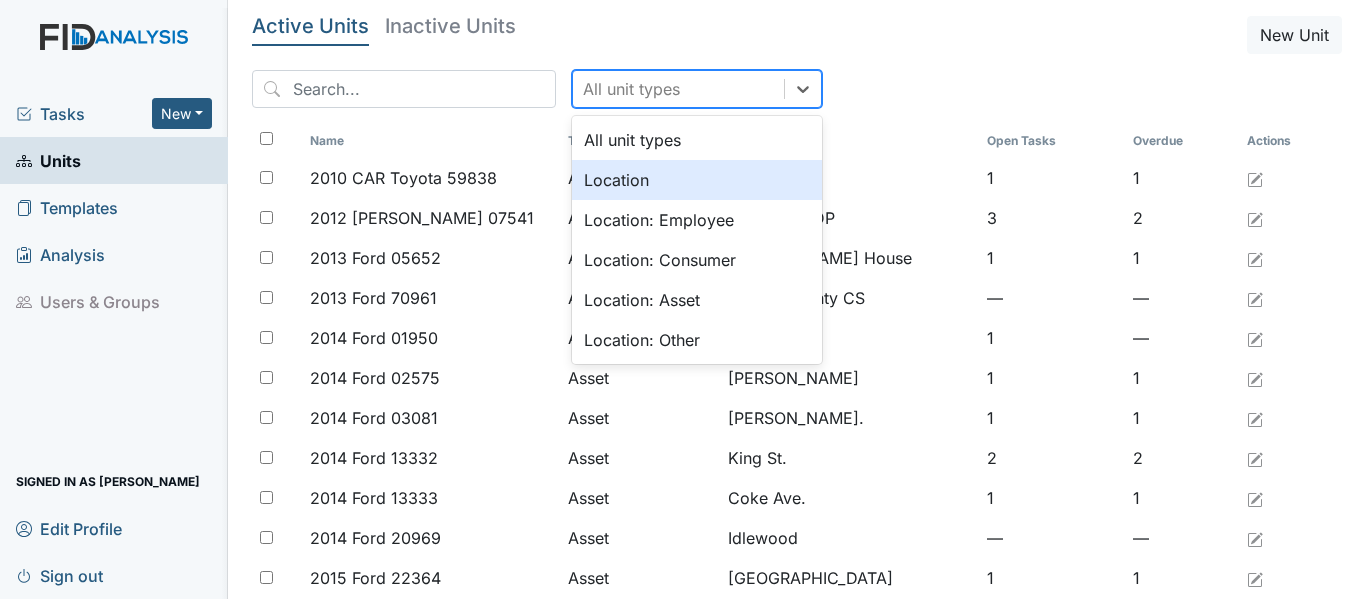 click on "Location" at bounding box center [697, 180] 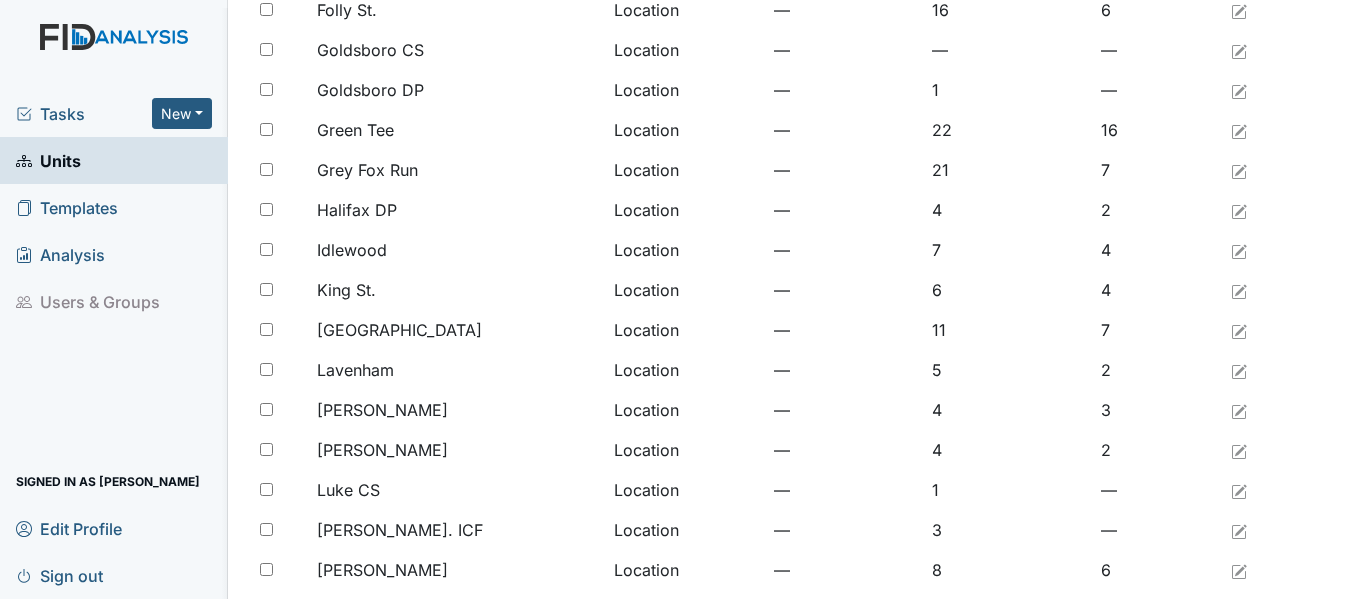 scroll, scrollTop: 0, scrollLeft: 0, axis: both 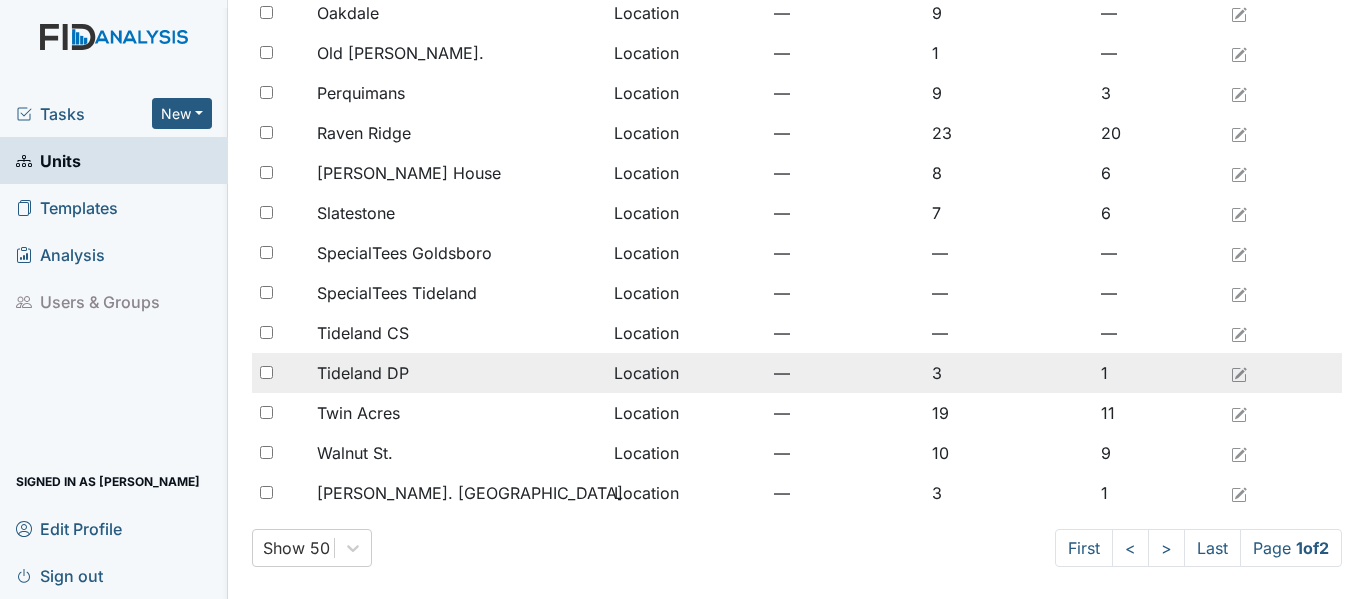click on "Tideland DP" at bounding box center (363, 373) 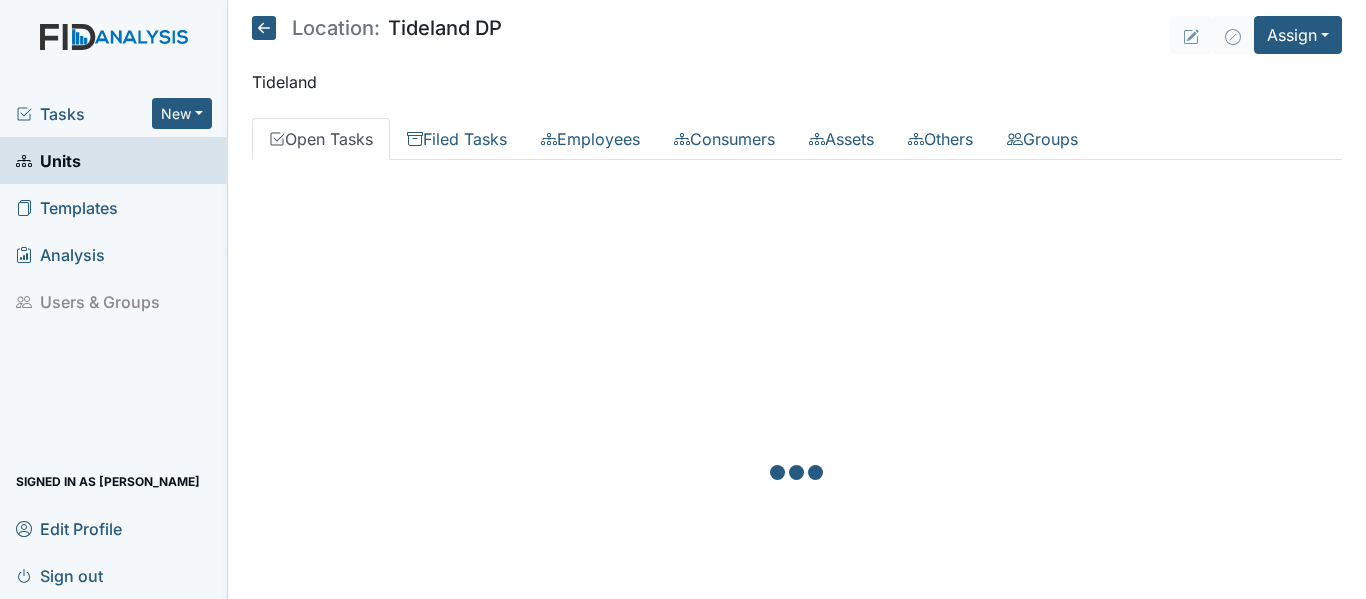 scroll, scrollTop: 0, scrollLeft: 0, axis: both 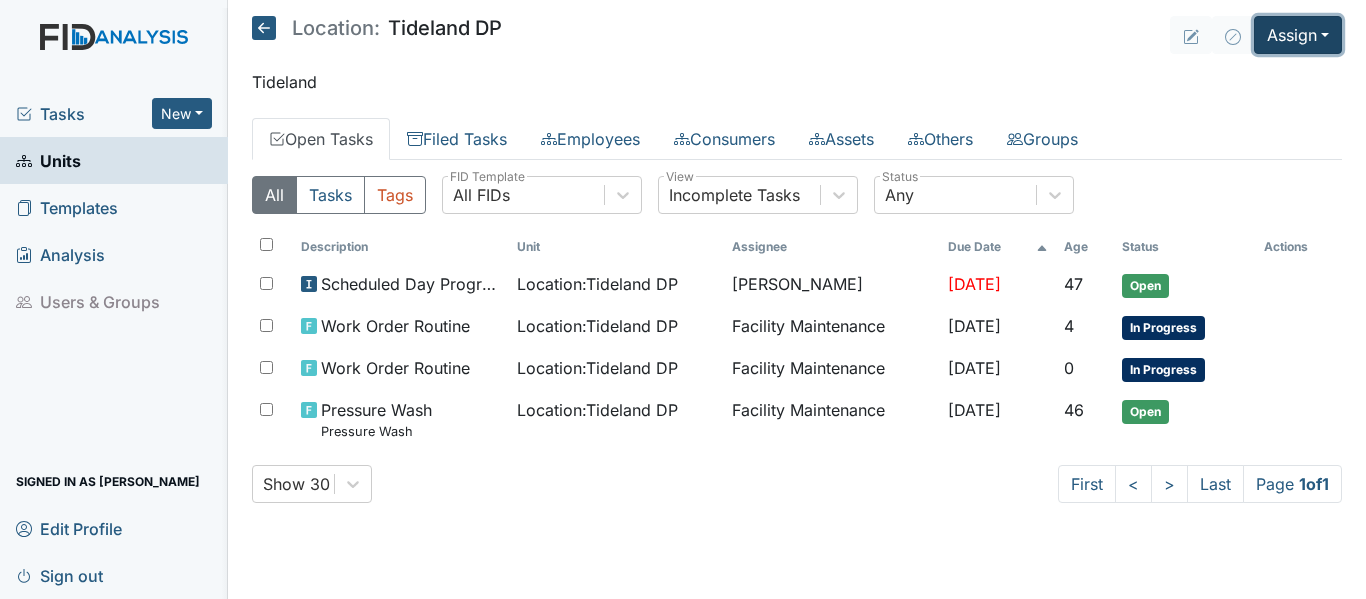 click on "Assign" at bounding box center (1298, 35) 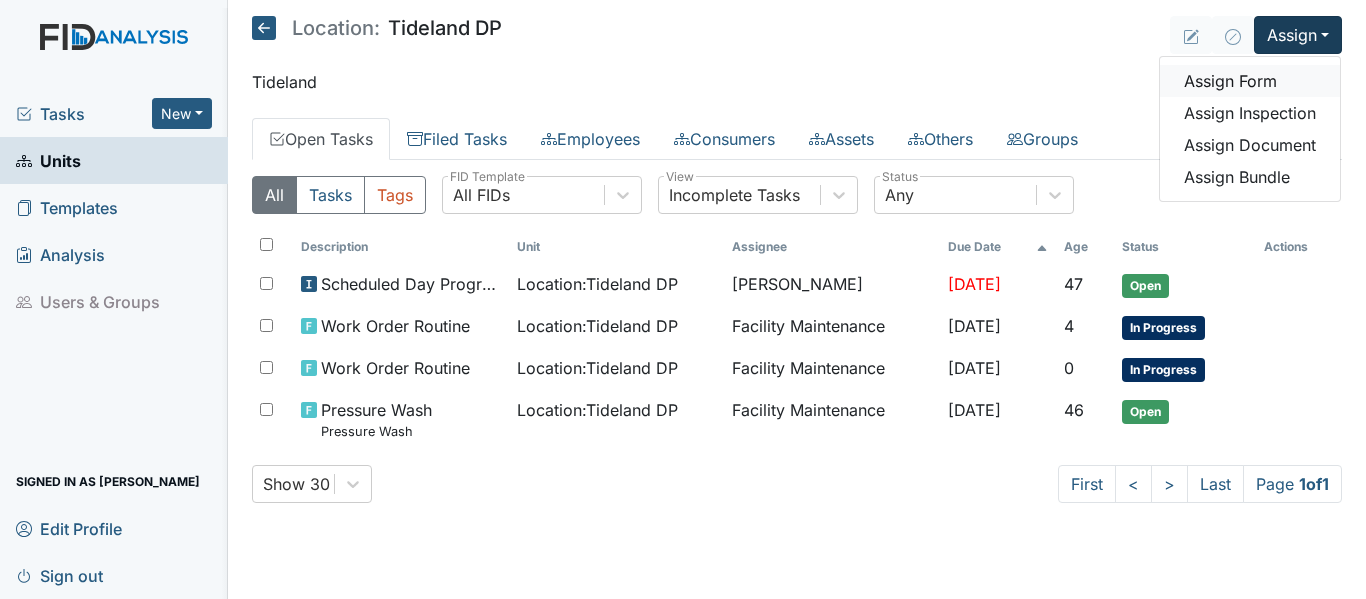 click on "Assign Form" at bounding box center (1250, 81) 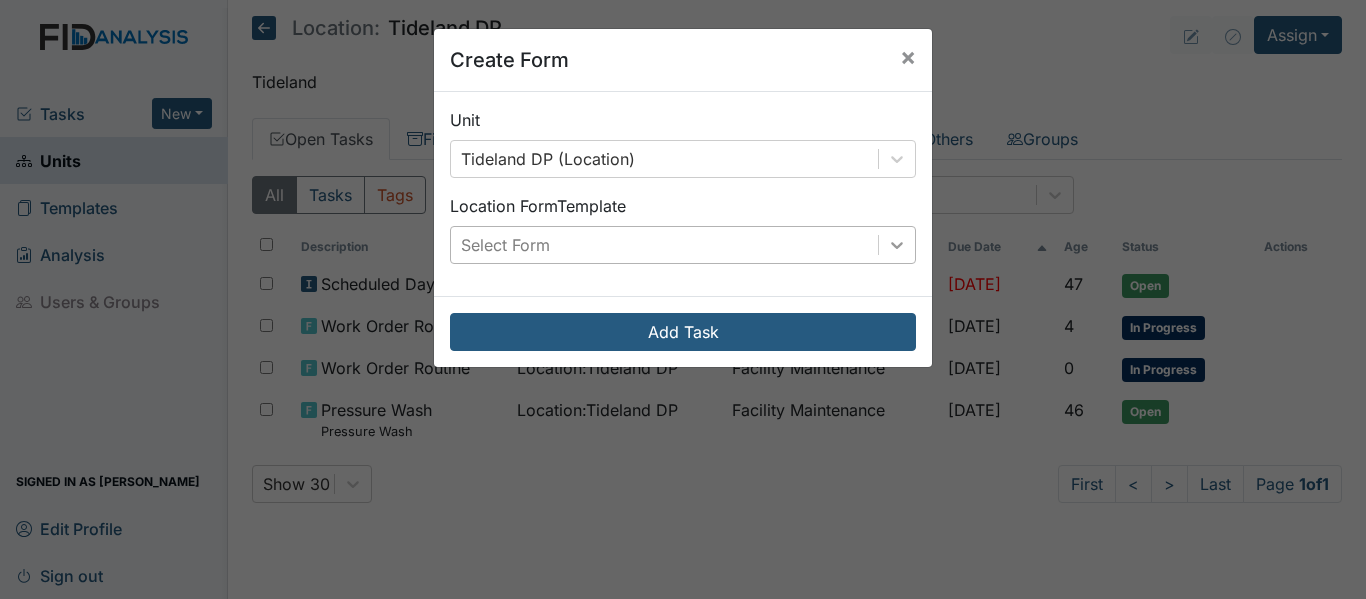 click 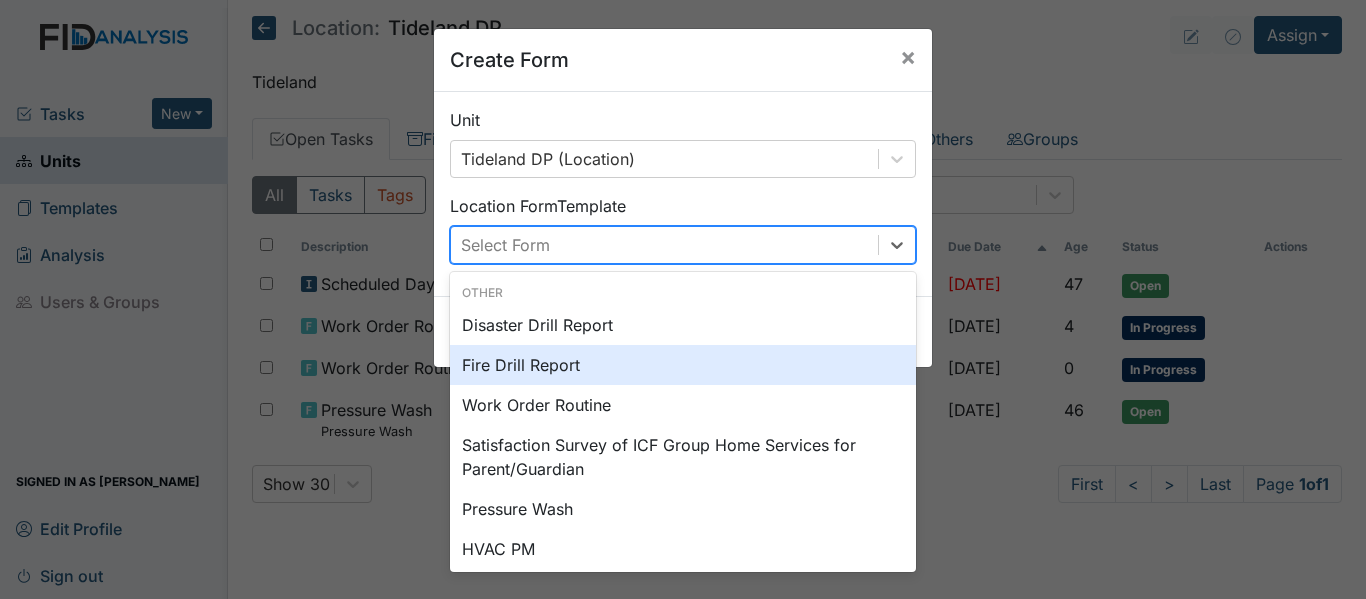 click on "Fire Drill Report" at bounding box center (683, 365) 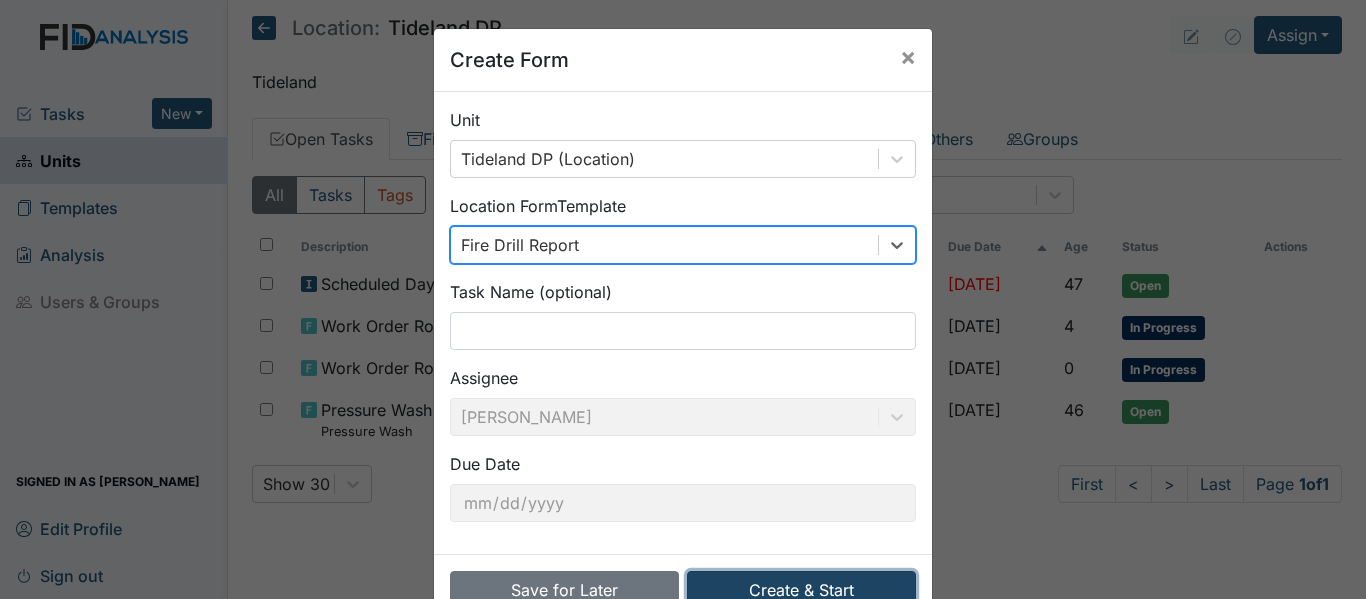click on "Create & Start" at bounding box center (801, 590) 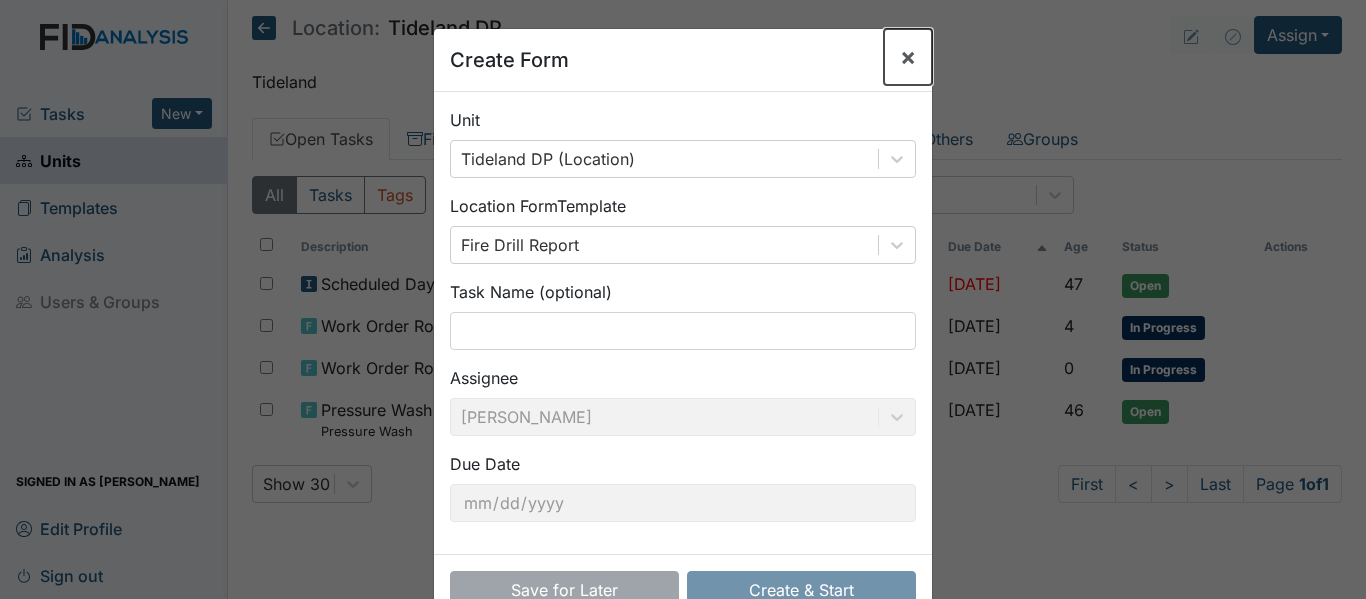 click on "×" at bounding box center [908, 56] 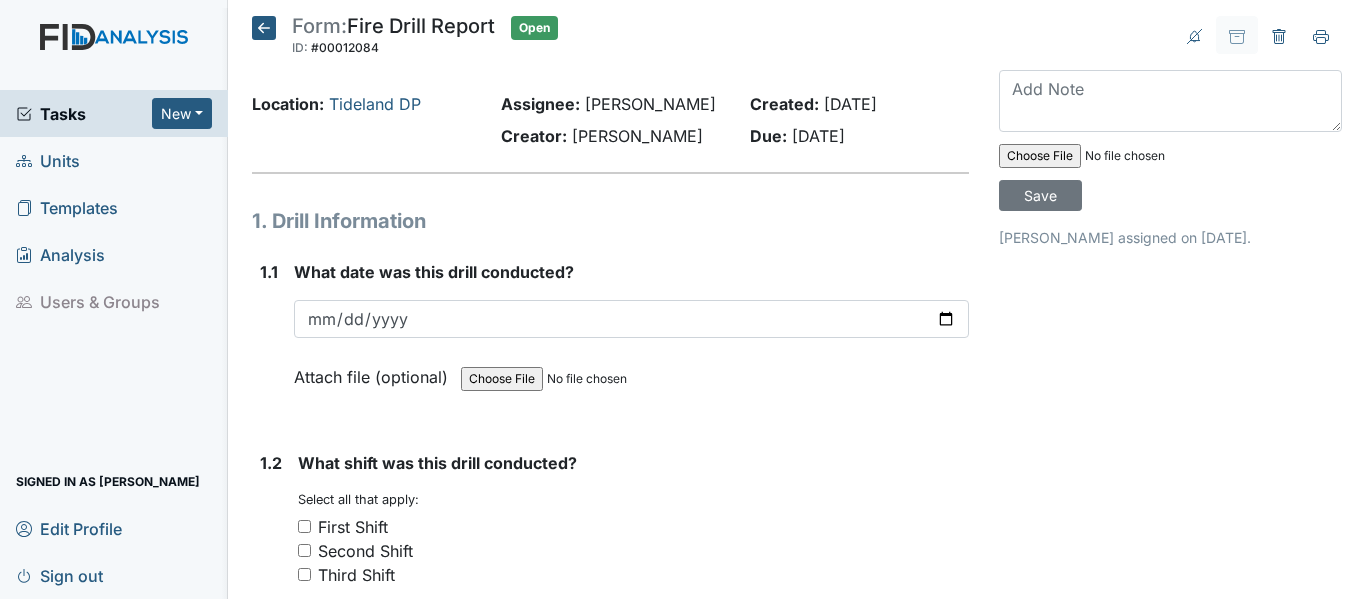 scroll, scrollTop: 0, scrollLeft: 0, axis: both 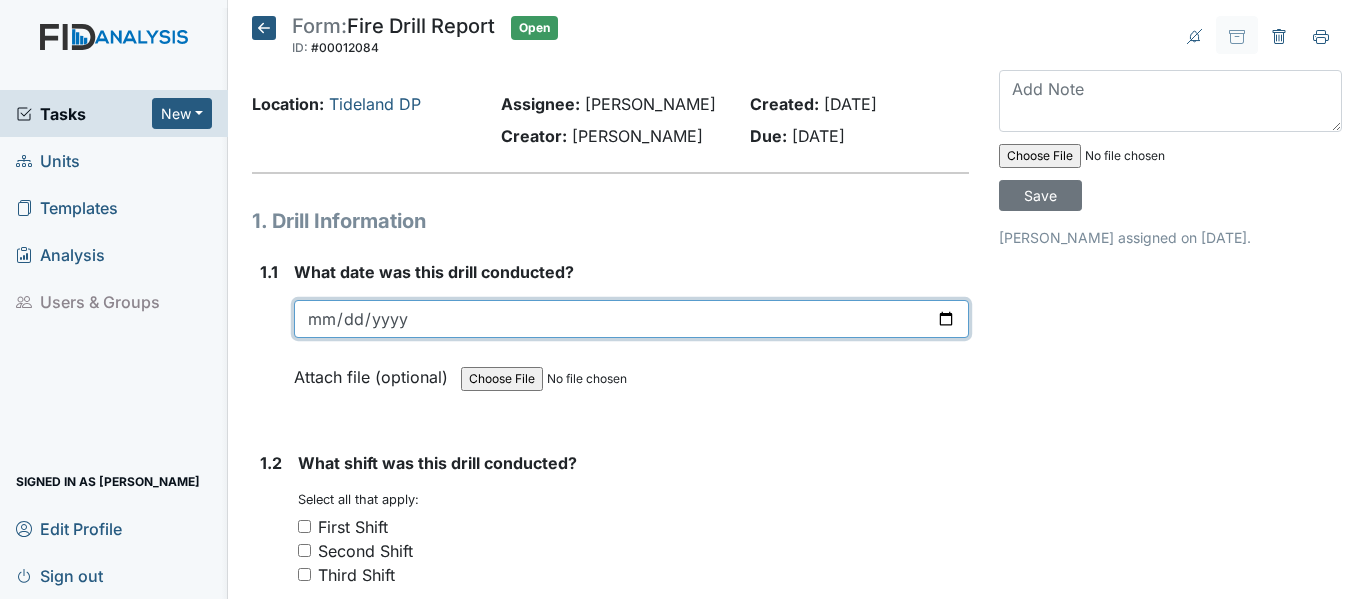 click at bounding box center (631, 319) 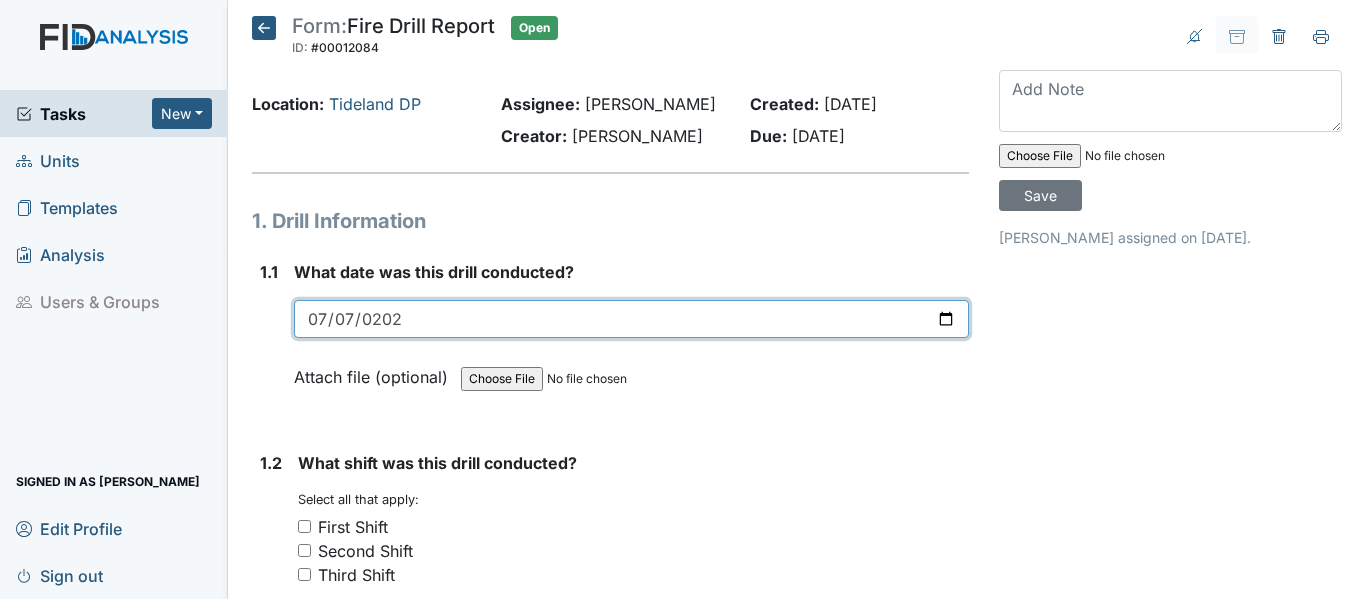 type on "[DATE]" 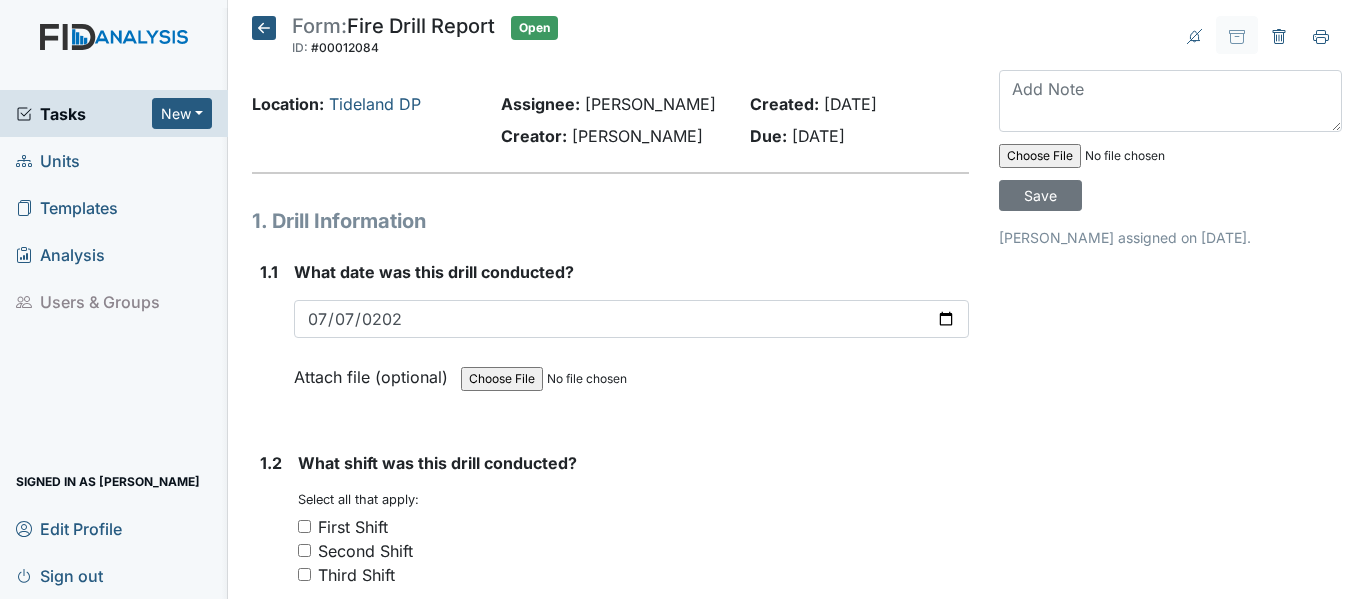 click on "First Shift" at bounding box center [304, 526] 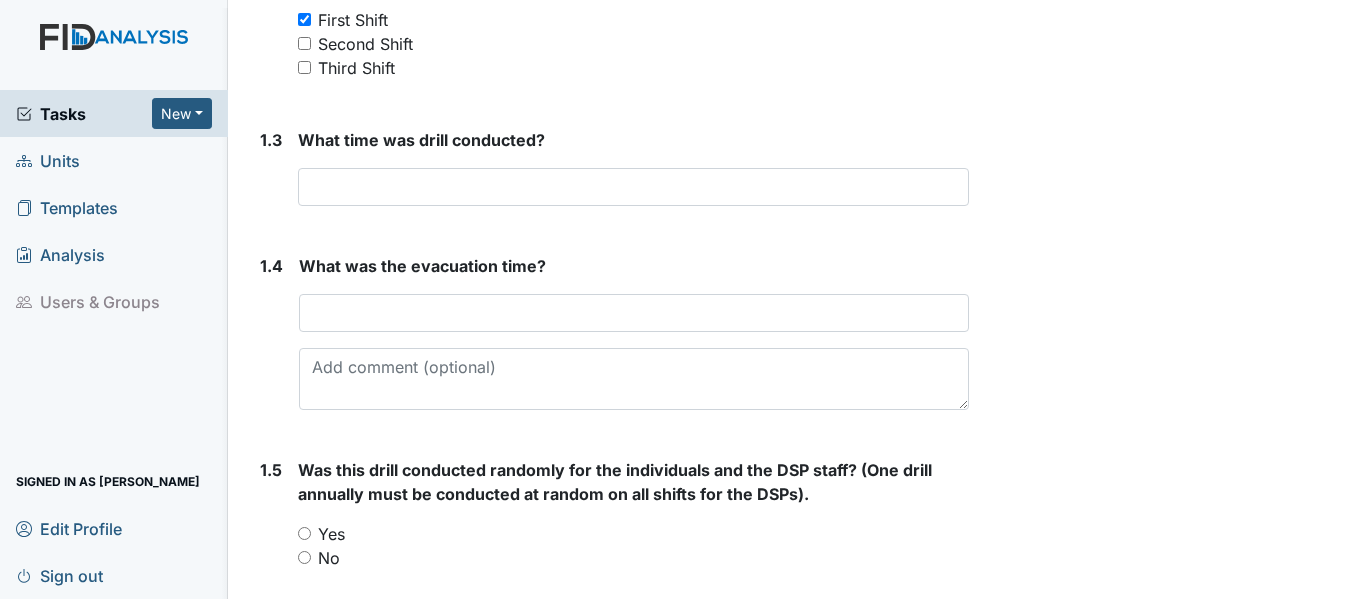 scroll, scrollTop: 560, scrollLeft: 0, axis: vertical 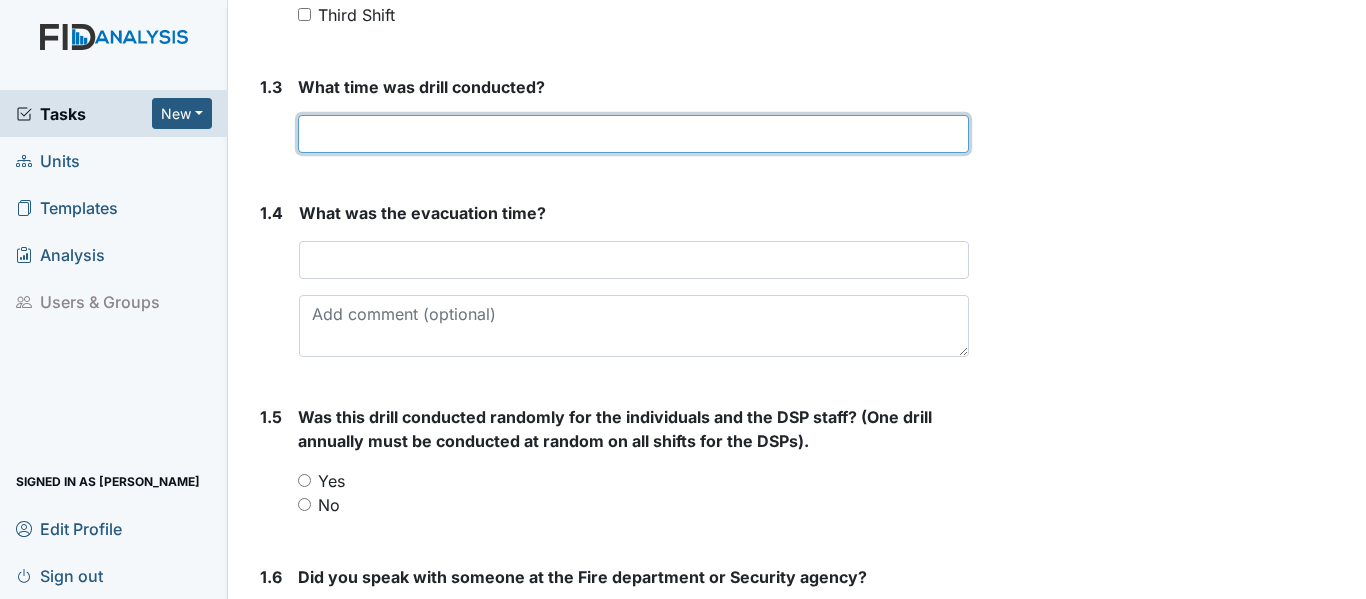 click at bounding box center [633, 134] 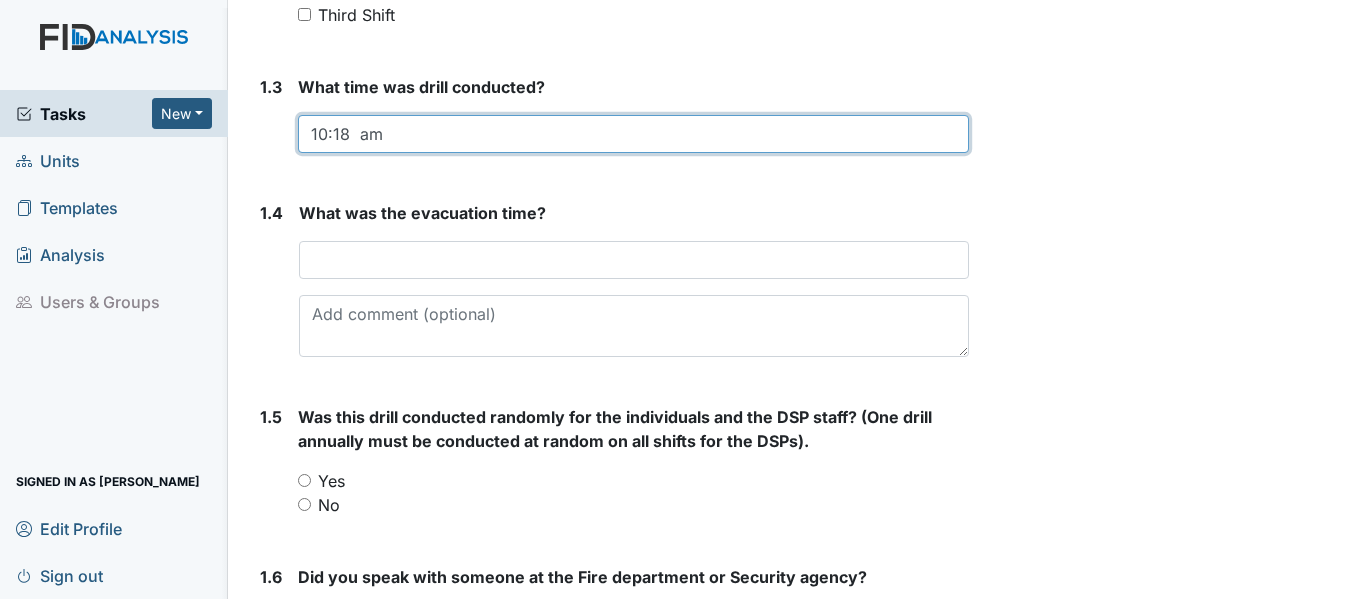 type on "10:18  am" 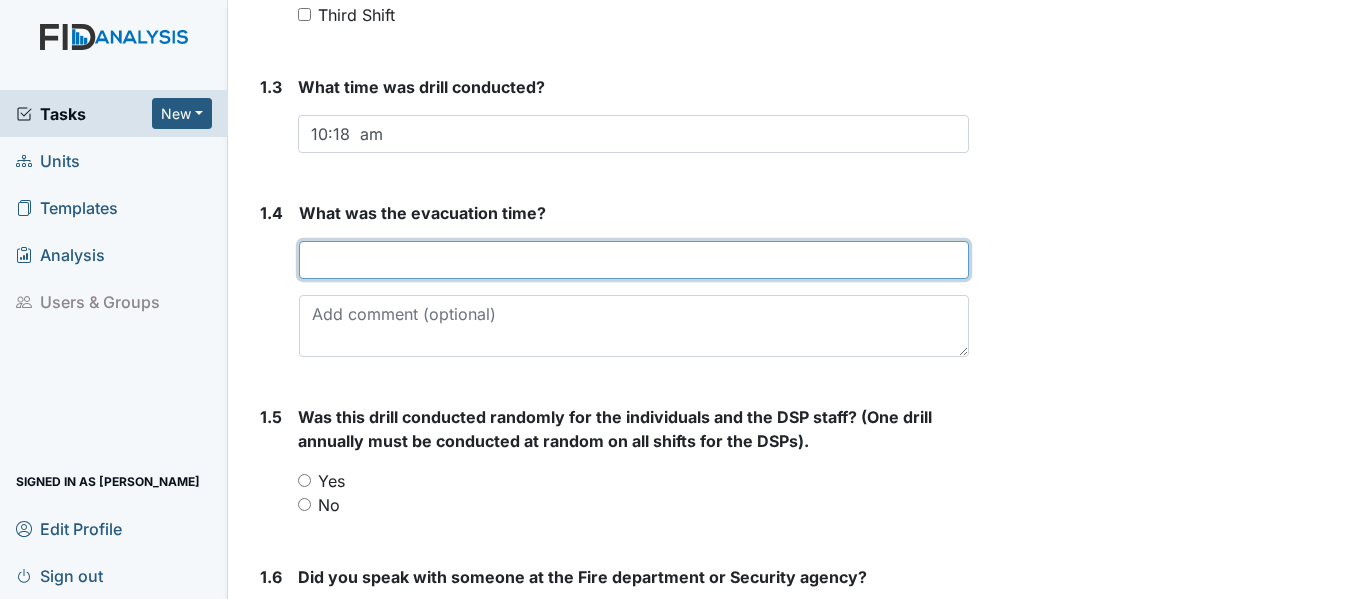 click at bounding box center [634, 260] 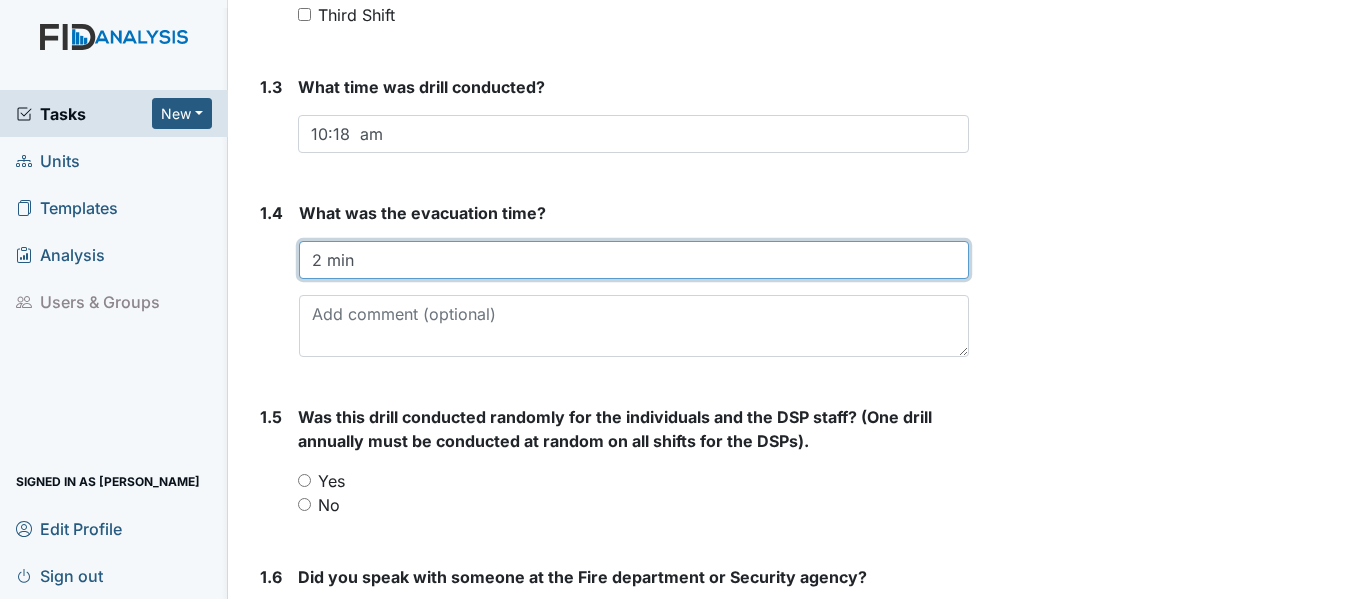type on "2 min" 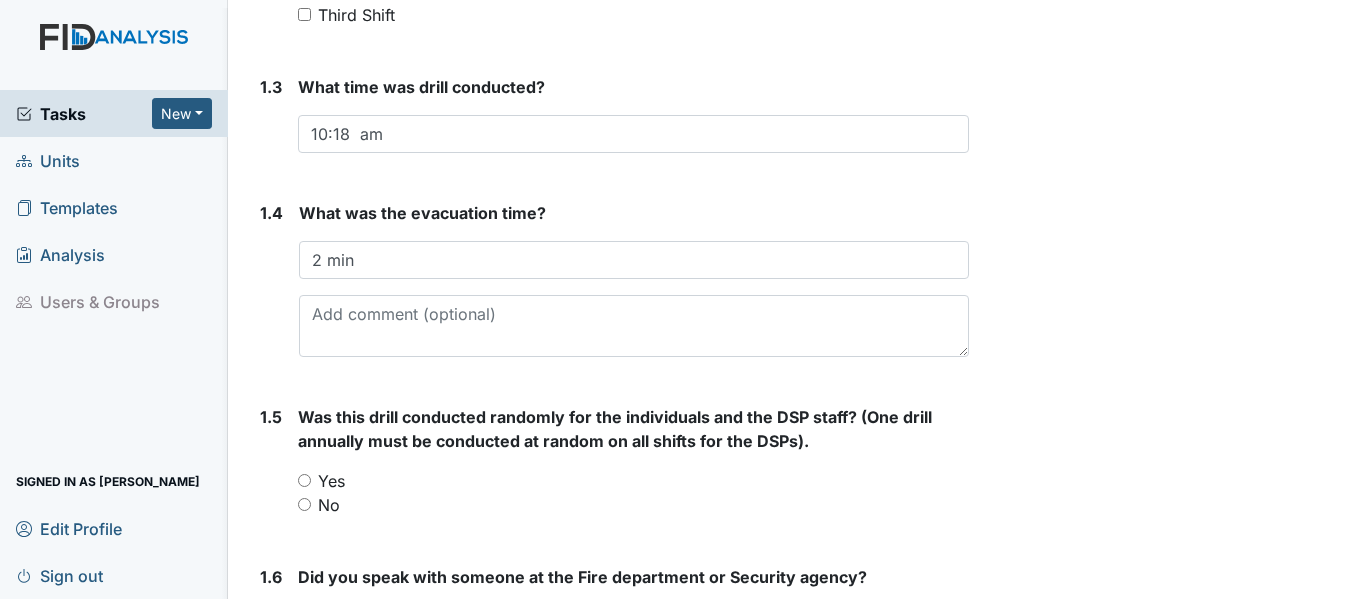 click on "Yes" at bounding box center (304, 480) 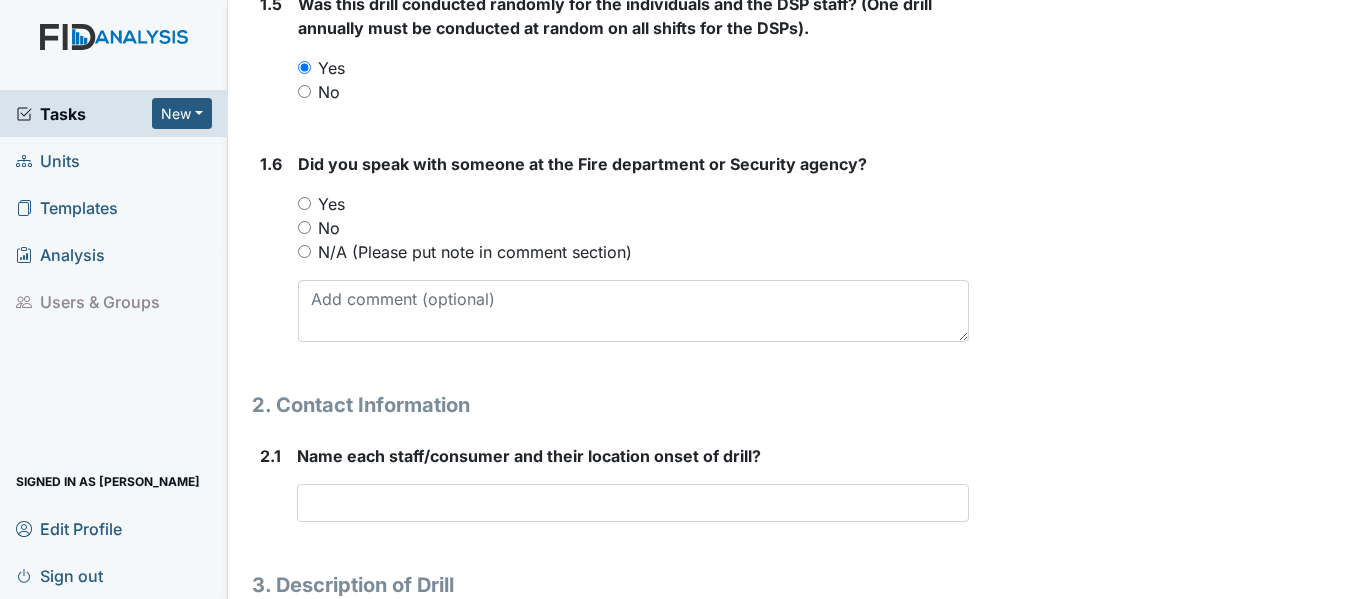 scroll, scrollTop: 1027, scrollLeft: 0, axis: vertical 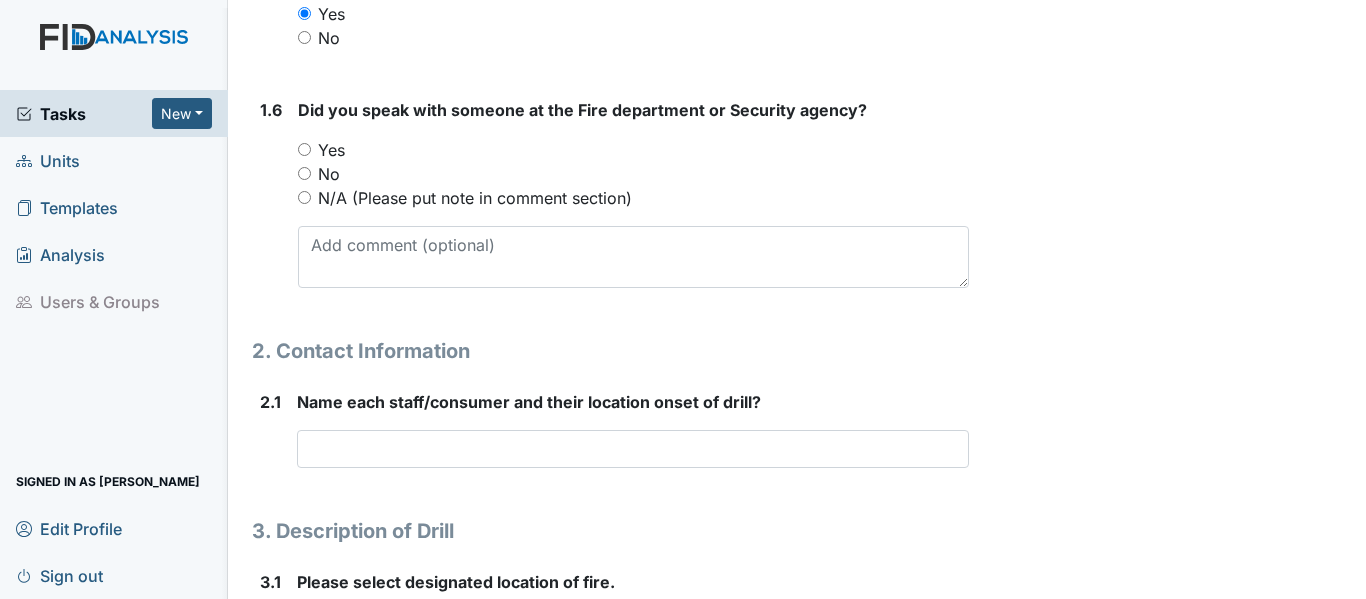 click on "No" at bounding box center (304, 173) 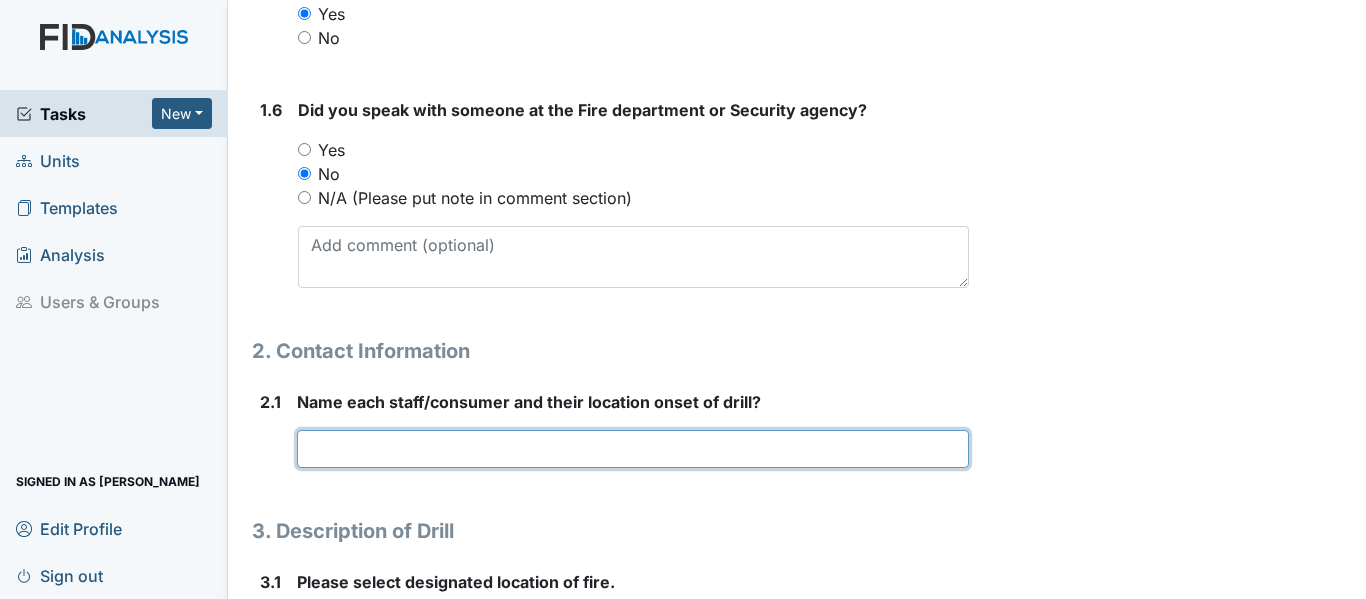 click at bounding box center [633, 449] 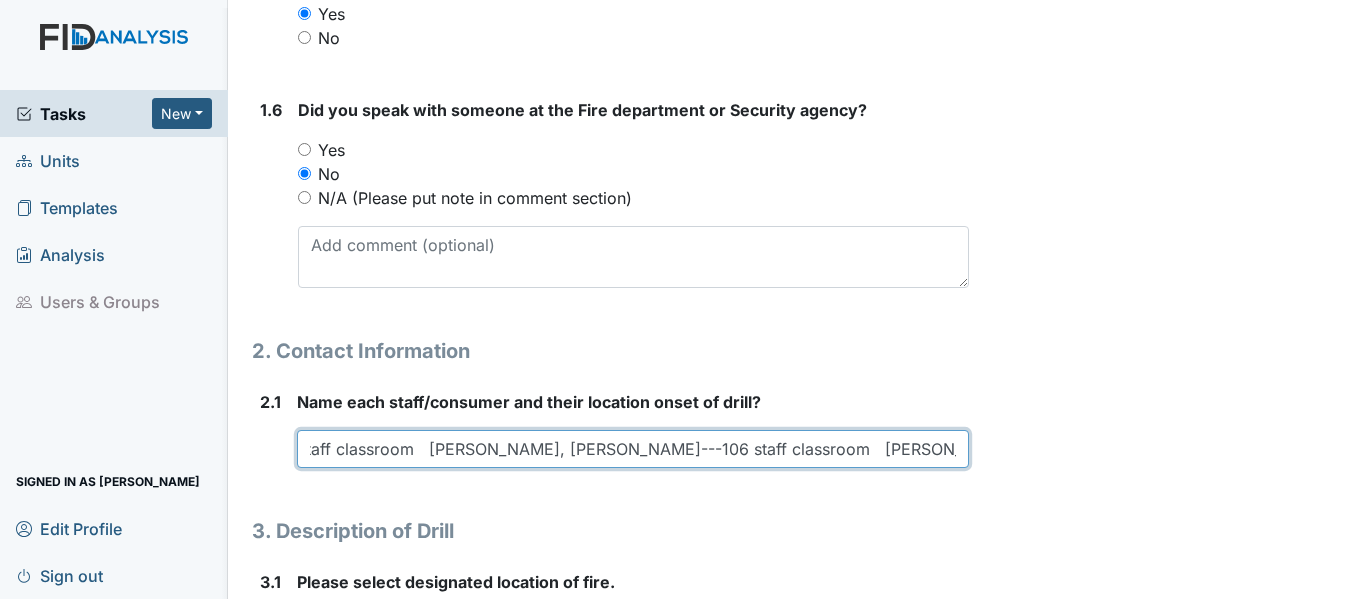 scroll, scrollTop: 0, scrollLeft: 1516, axis: horizontal 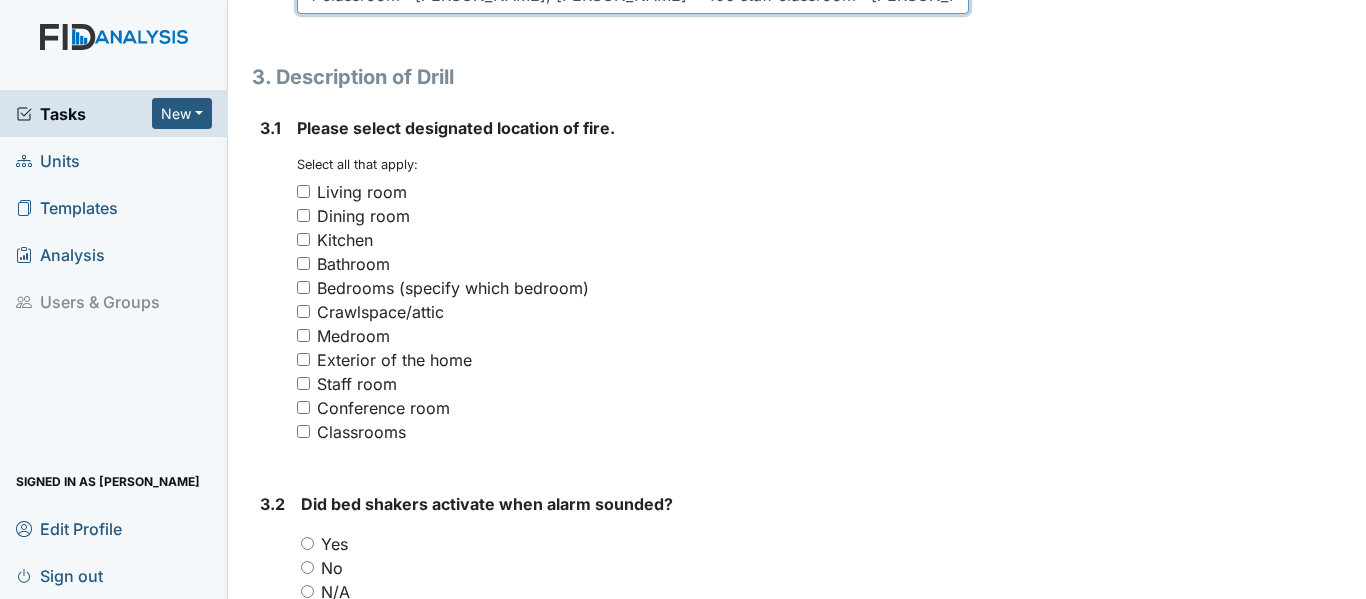 type on "A. Turner, J. Sessom, N. Wilkins--SS staff classroom  D. Warren, R. Glover---BH staff classroom  S. Harris, N. Redmond, K. White---122 staff classroom   R. Clark, S. Anderson---106 staff classroom   F. Walston, A. Lewis---107 staff classroom   A. Gaskins, S. Moore---117 staff classroom" 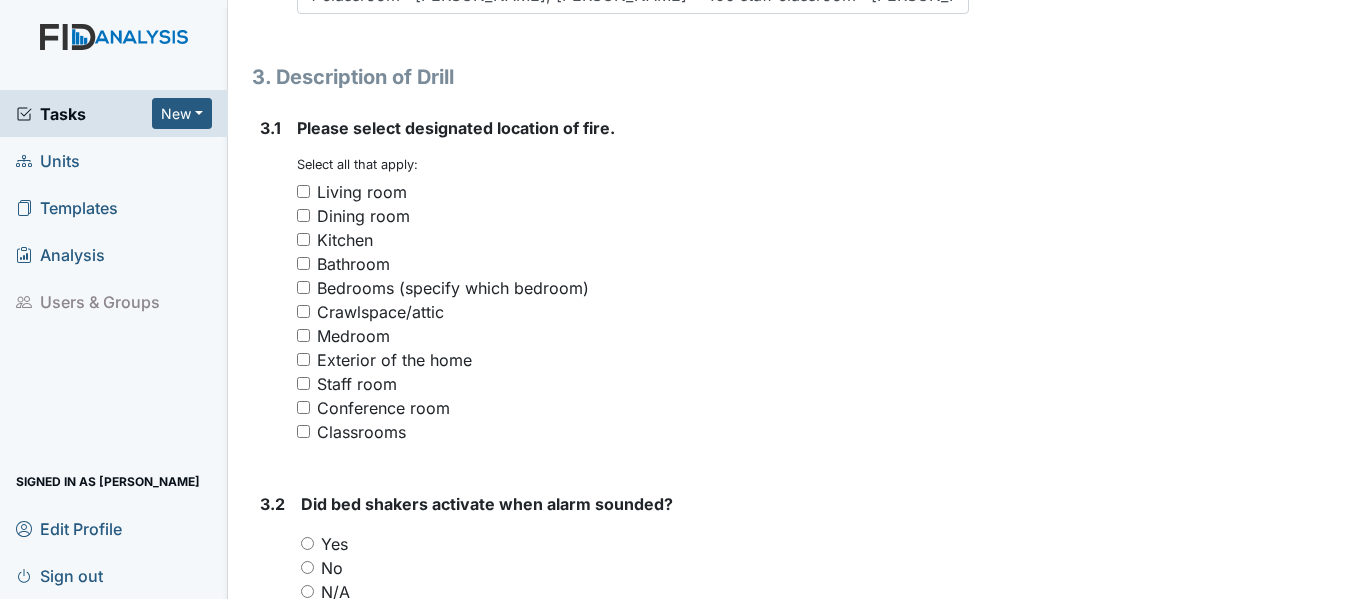 scroll, scrollTop: 0, scrollLeft: 0, axis: both 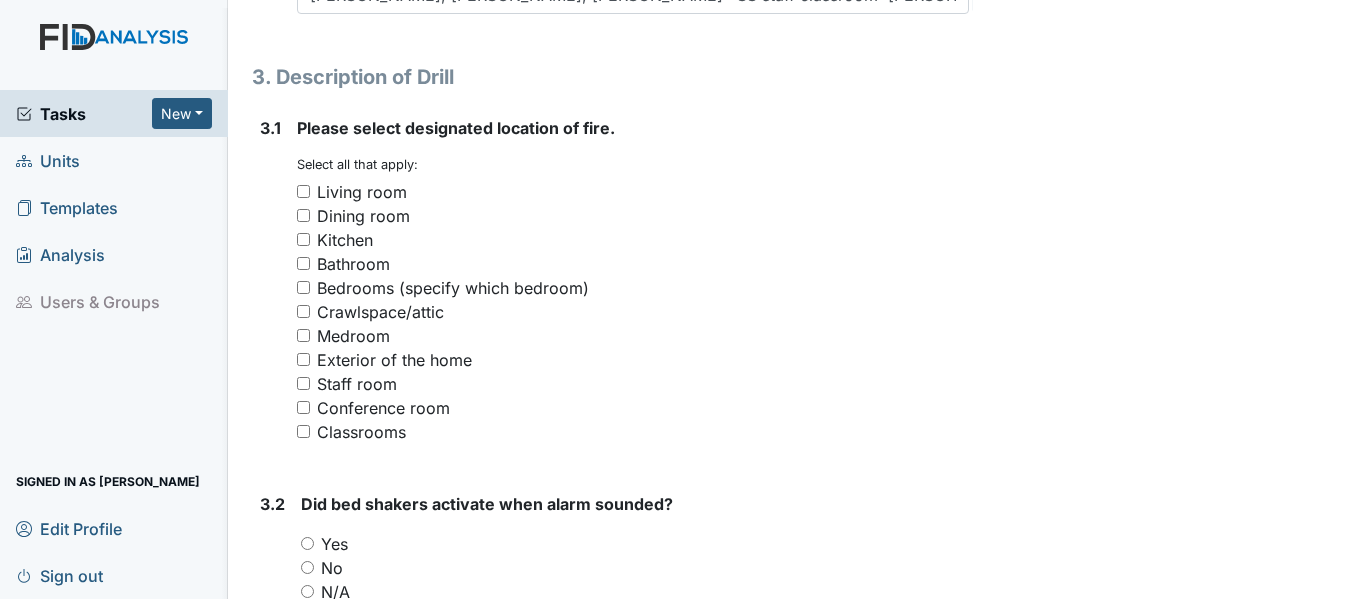 click on "Kitchen" at bounding box center [303, 239] 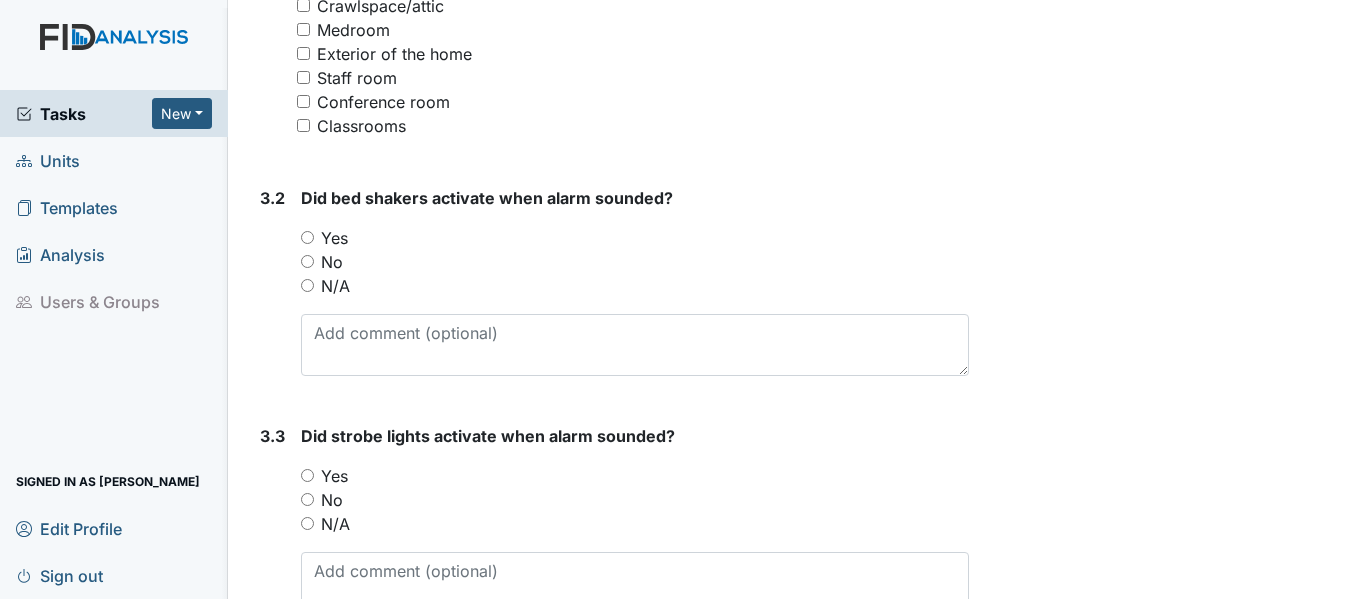 scroll, scrollTop: 1793, scrollLeft: 0, axis: vertical 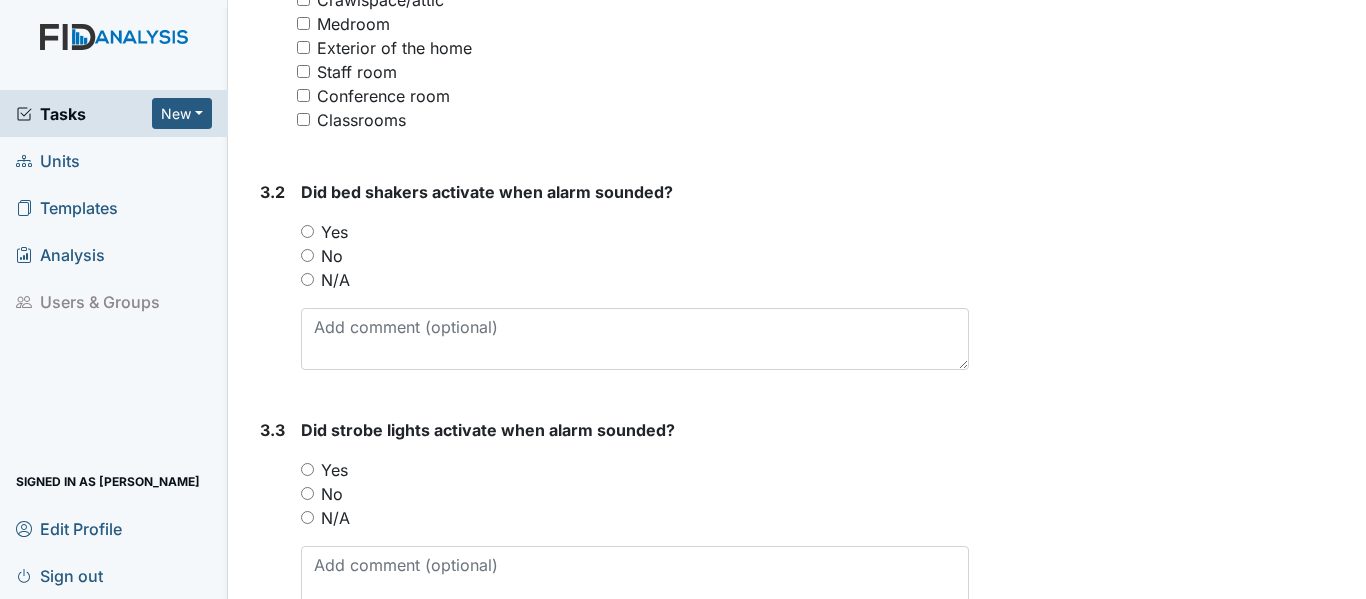 click on "N/A" at bounding box center (307, 279) 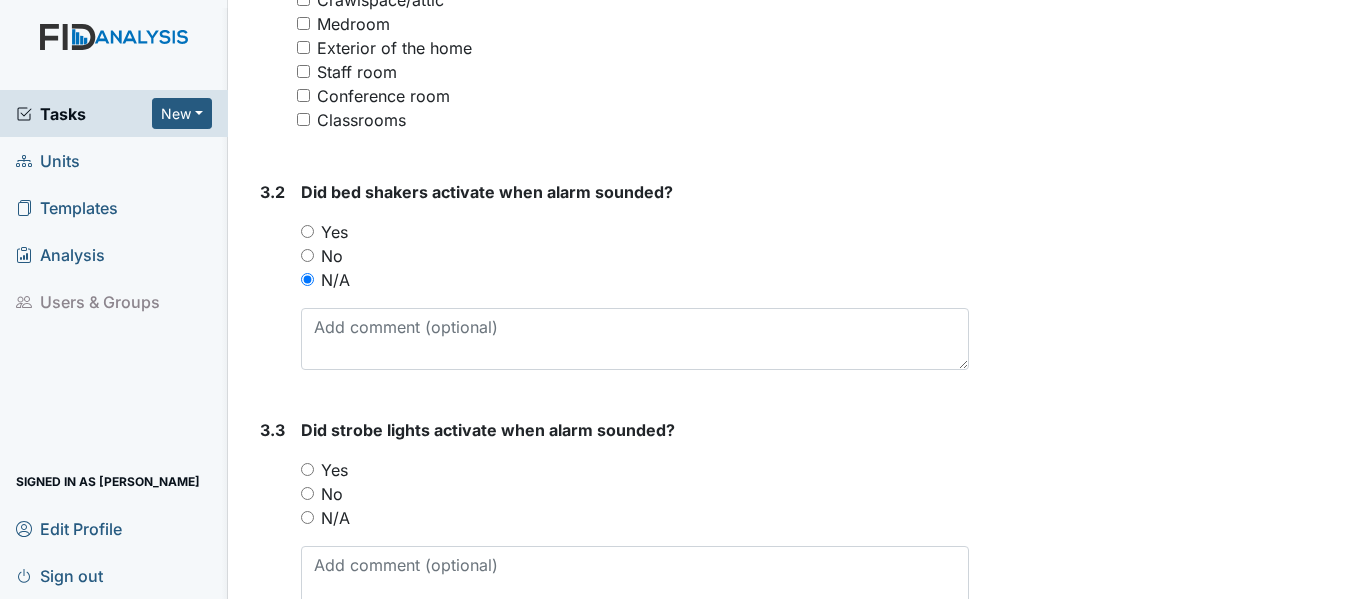 click on "N/A" at bounding box center [307, 517] 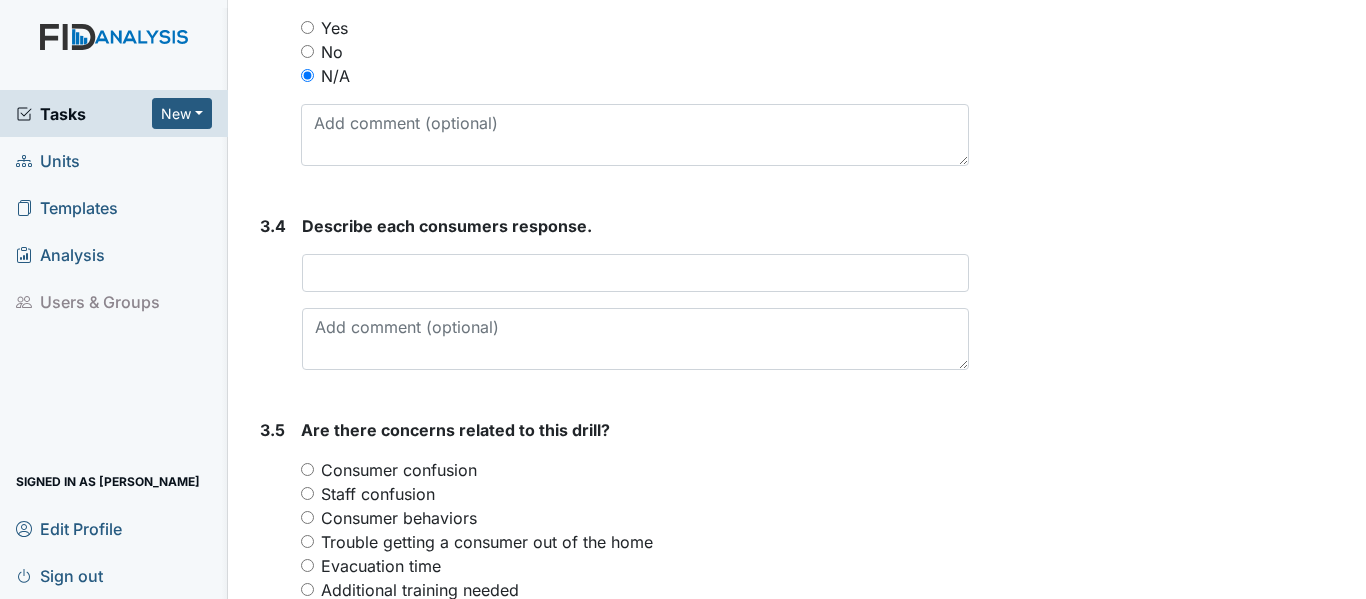 scroll, scrollTop: 2241, scrollLeft: 0, axis: vertical 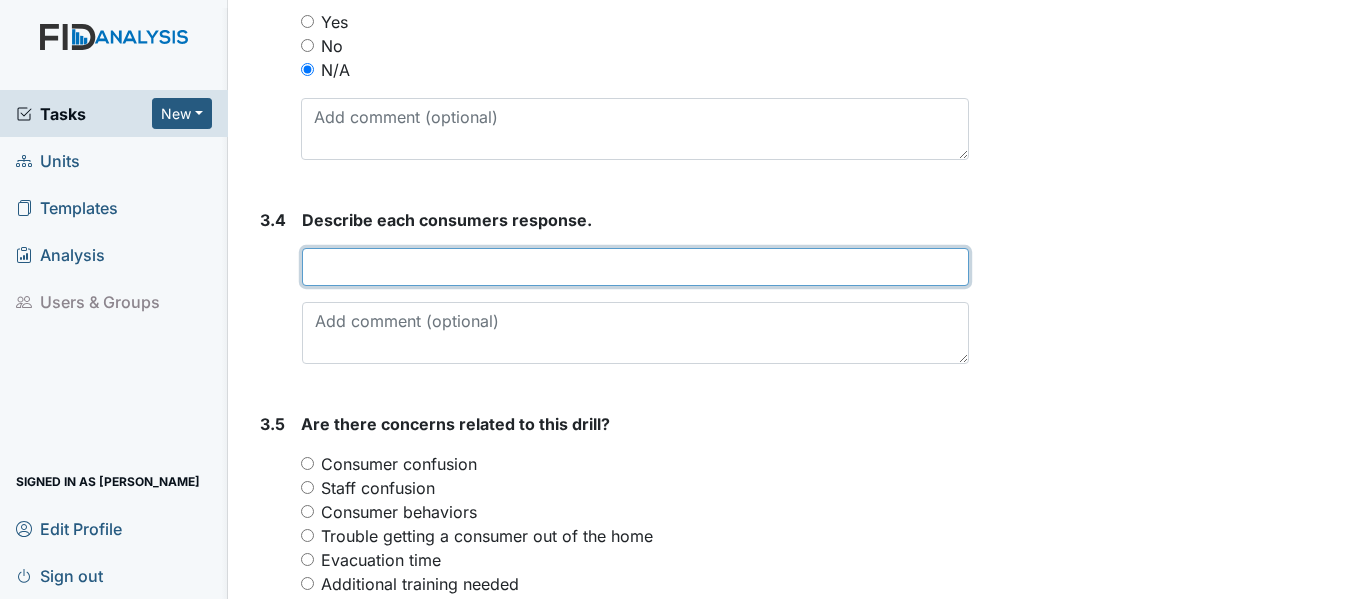 click at bounding box center (635, 267) 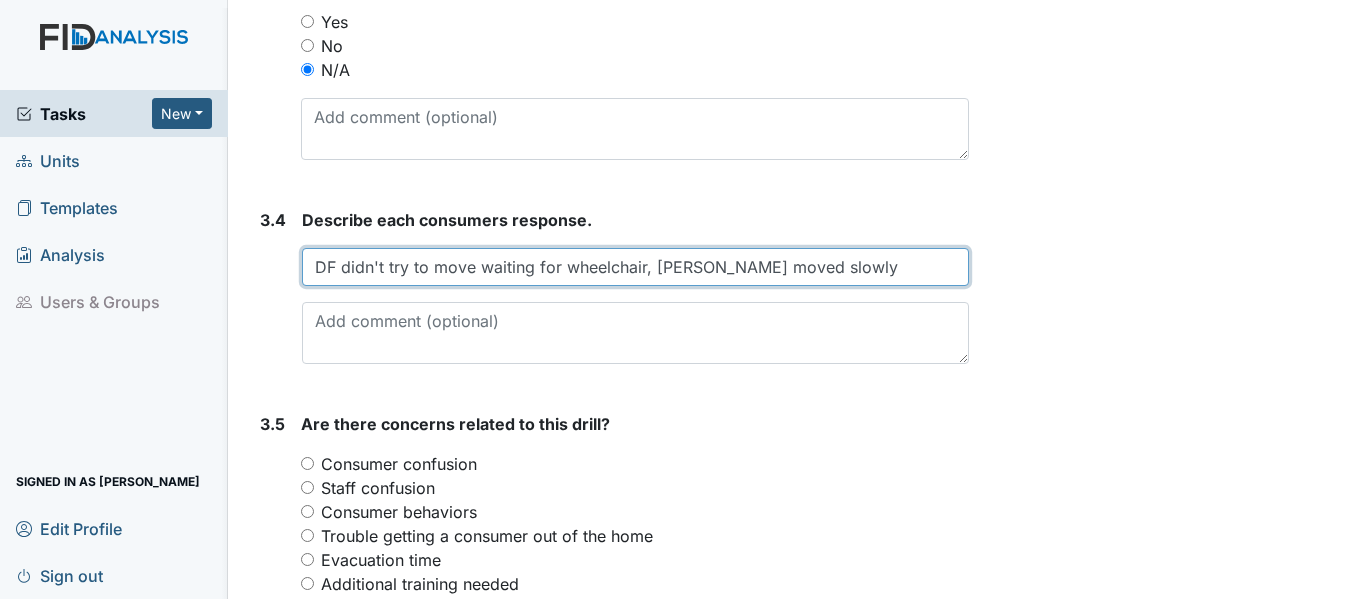 type on "DF didn't try to move waiting for wheelchair, JW moved slowly" 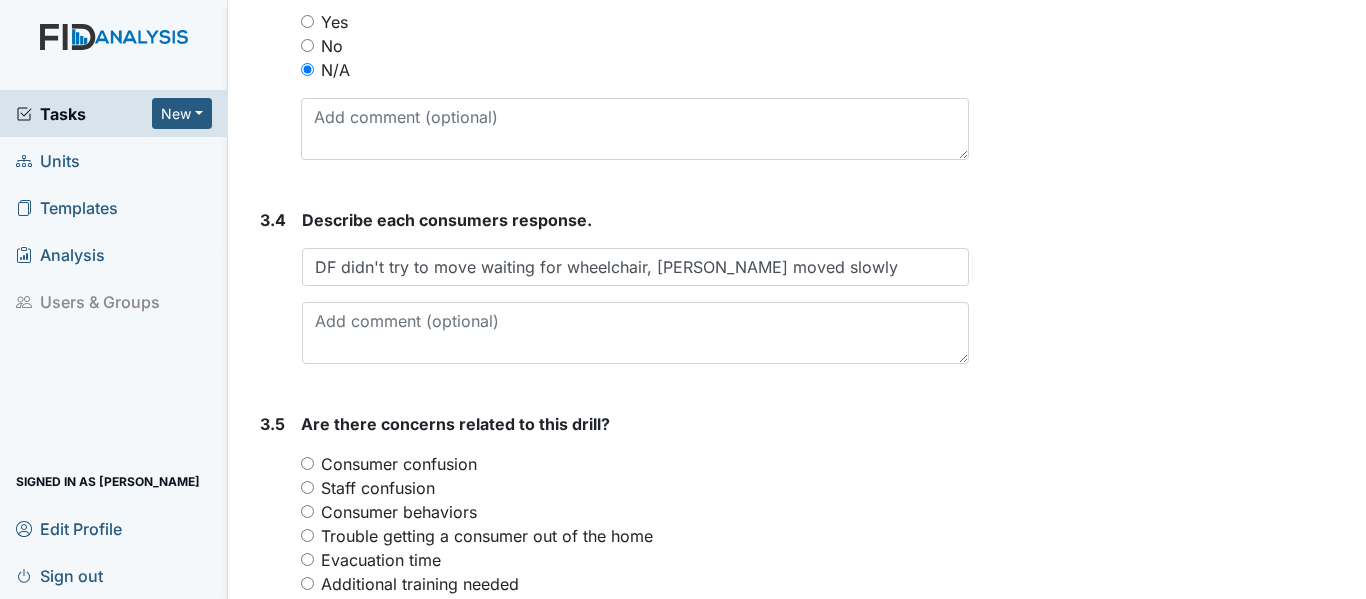click on "Consumer confusion" at bounding box center (307, 463) 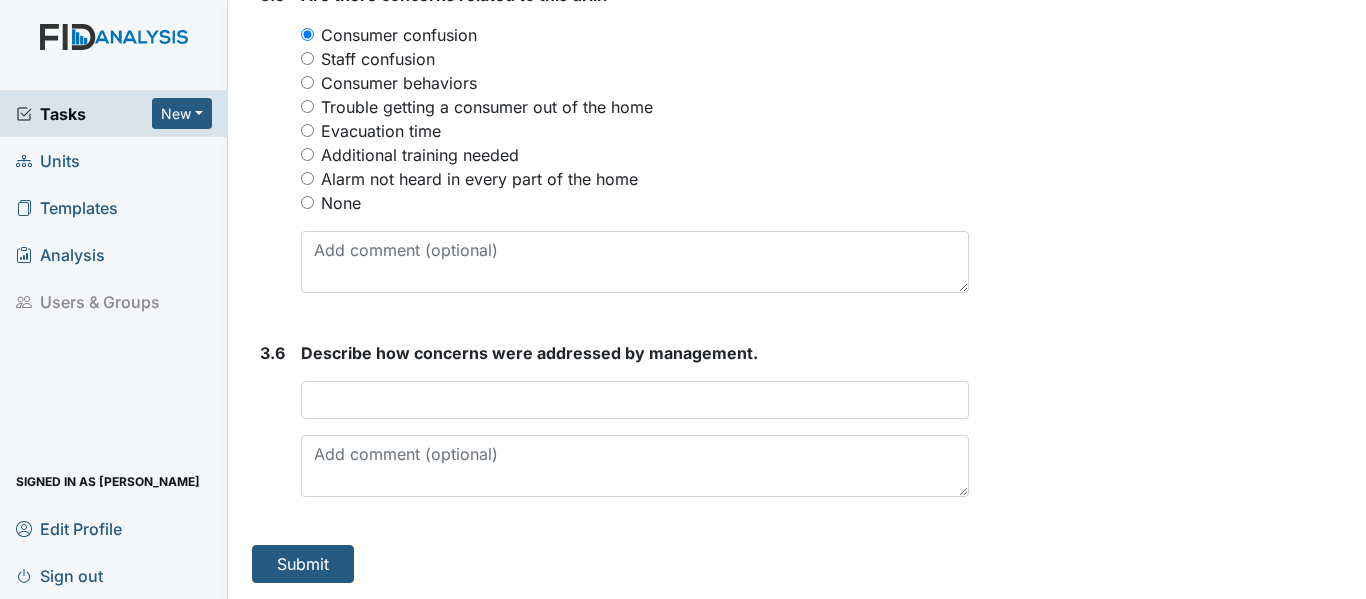 scroll, scrollTop: 2595, scrollLeft: 0, axis: vertical 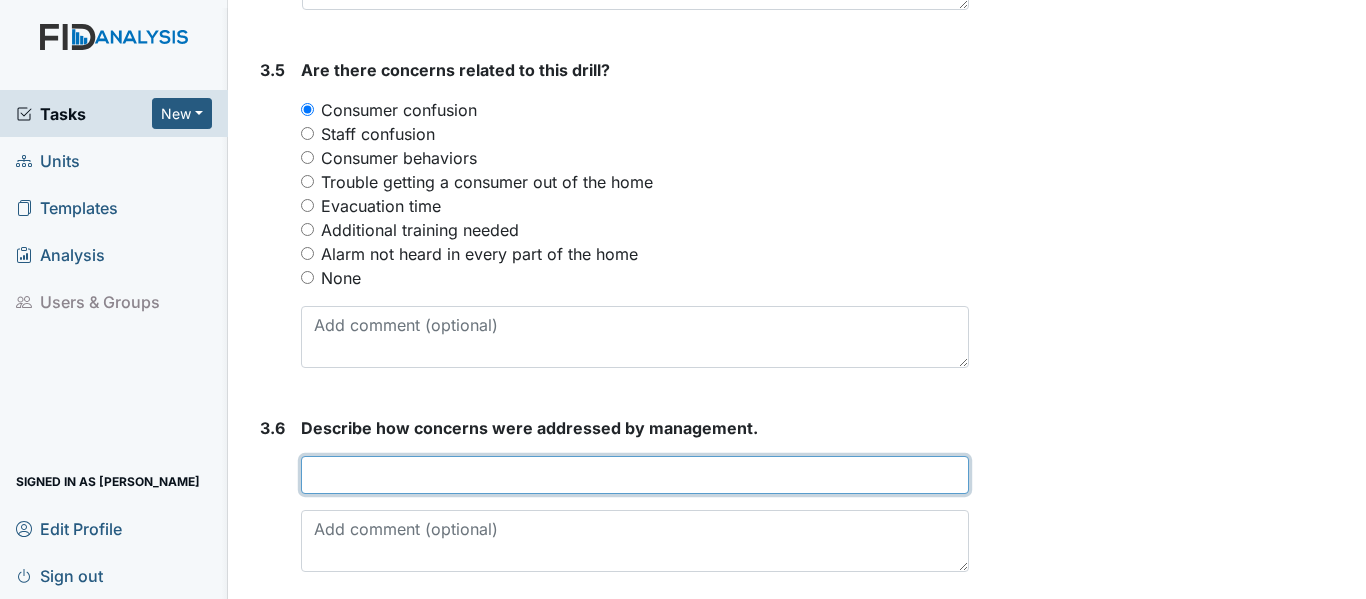 click at bounding box center (635, 475) 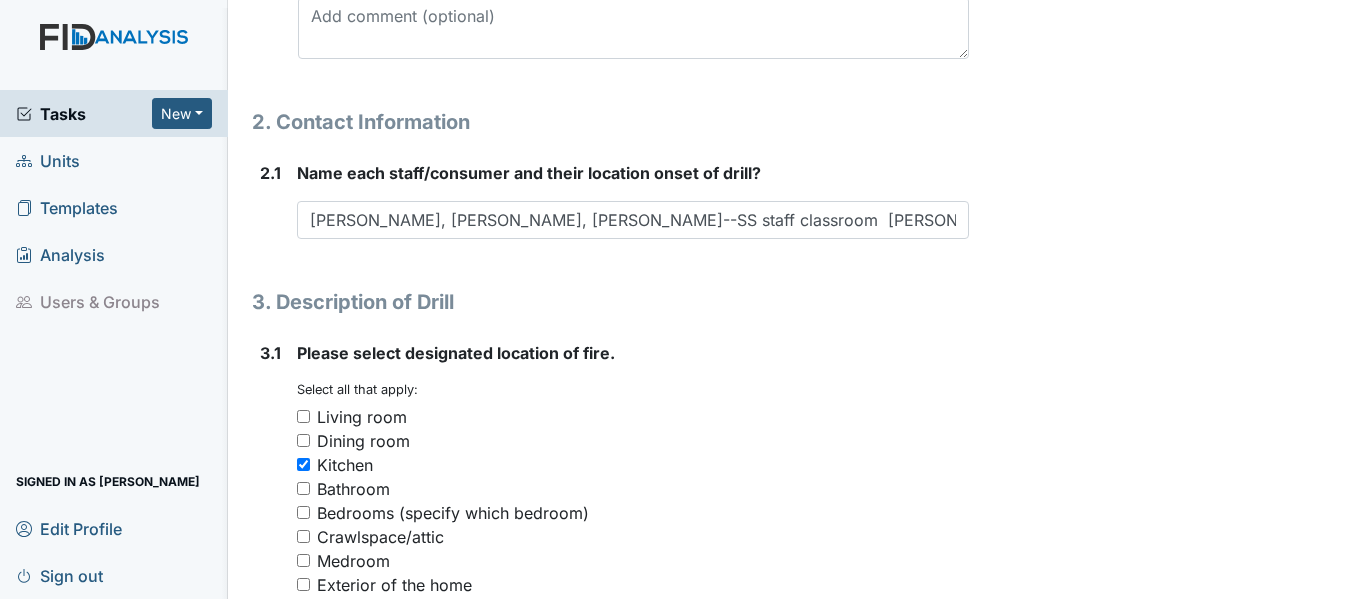 scroll, scrollTop: 1239, scrollLeft: 0, axis: vertical 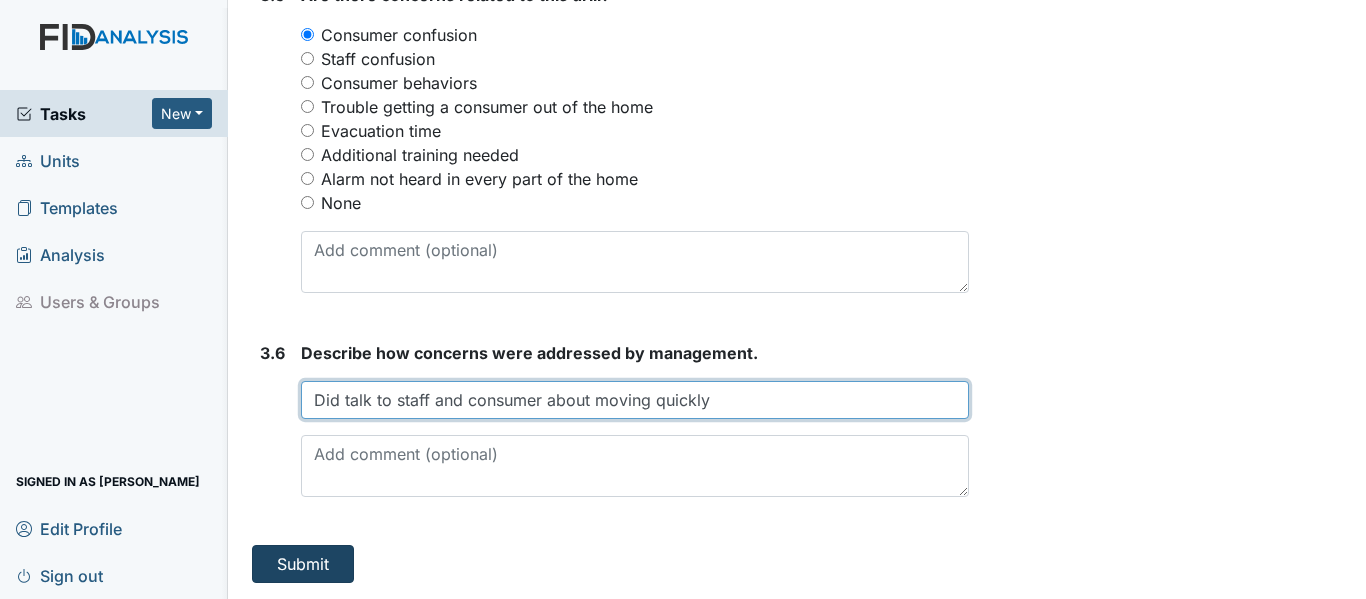 type on "Did talk to staff and consumer about moving quickly" 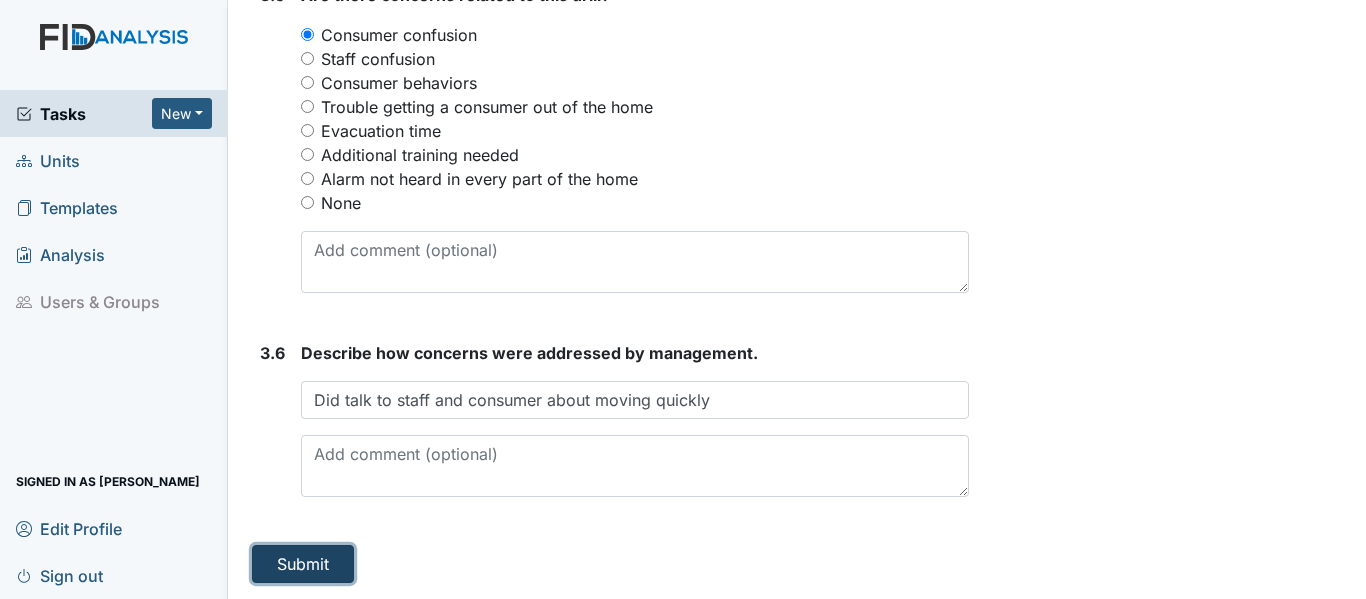 click on "Submit" at bounding box center [303, 564] 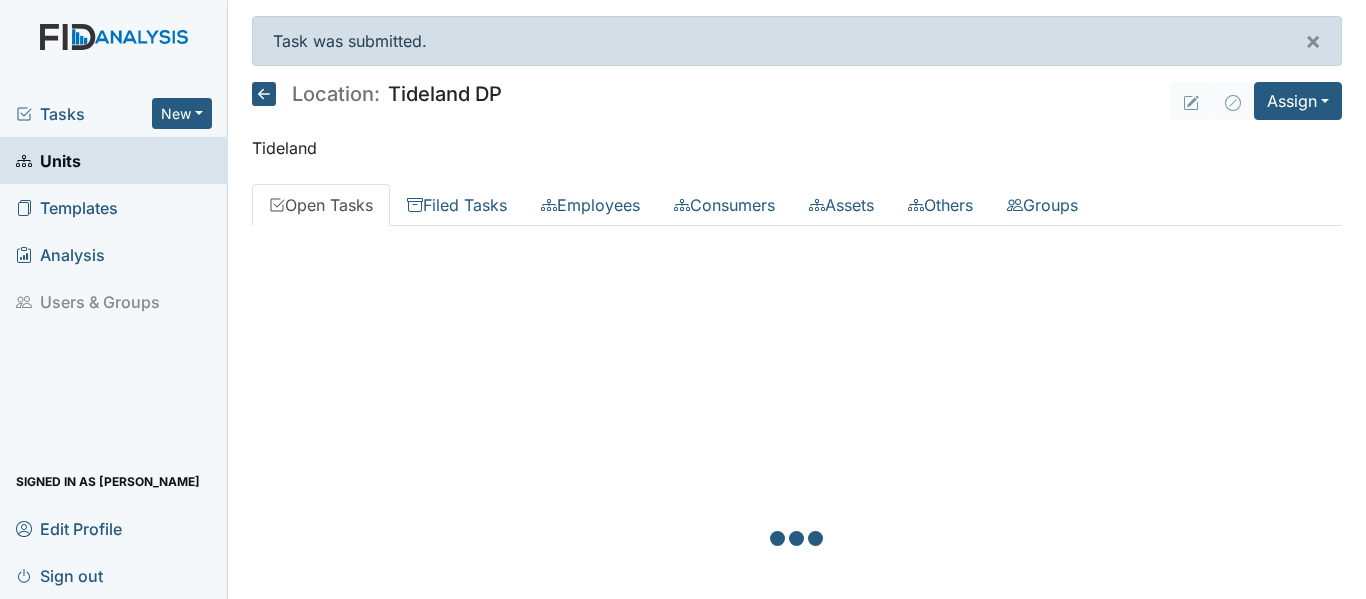 scroll, scrollTop: 0, scrollLeft: 0, axis: both 